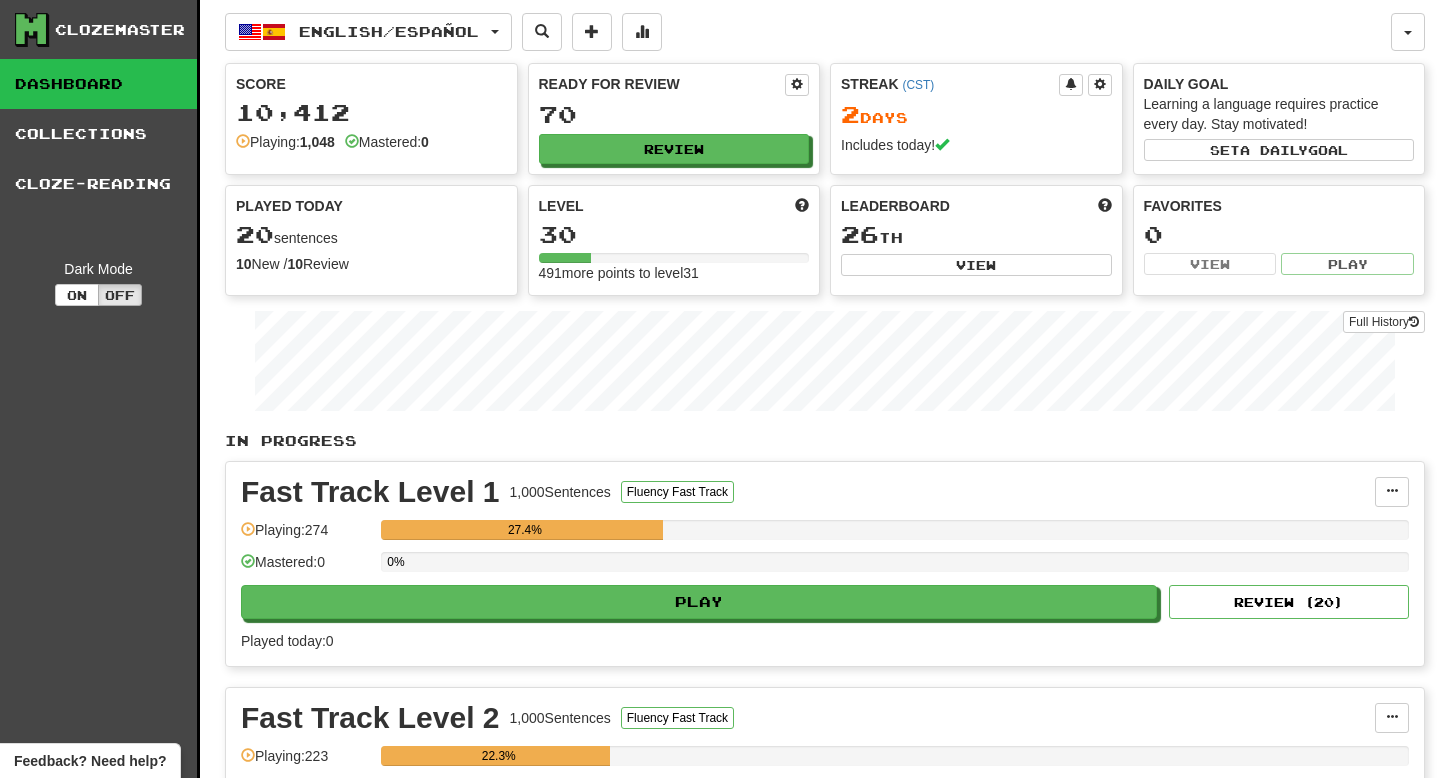 scroll, scrollTop: 778, scrollLeft: 0, axis: vertical 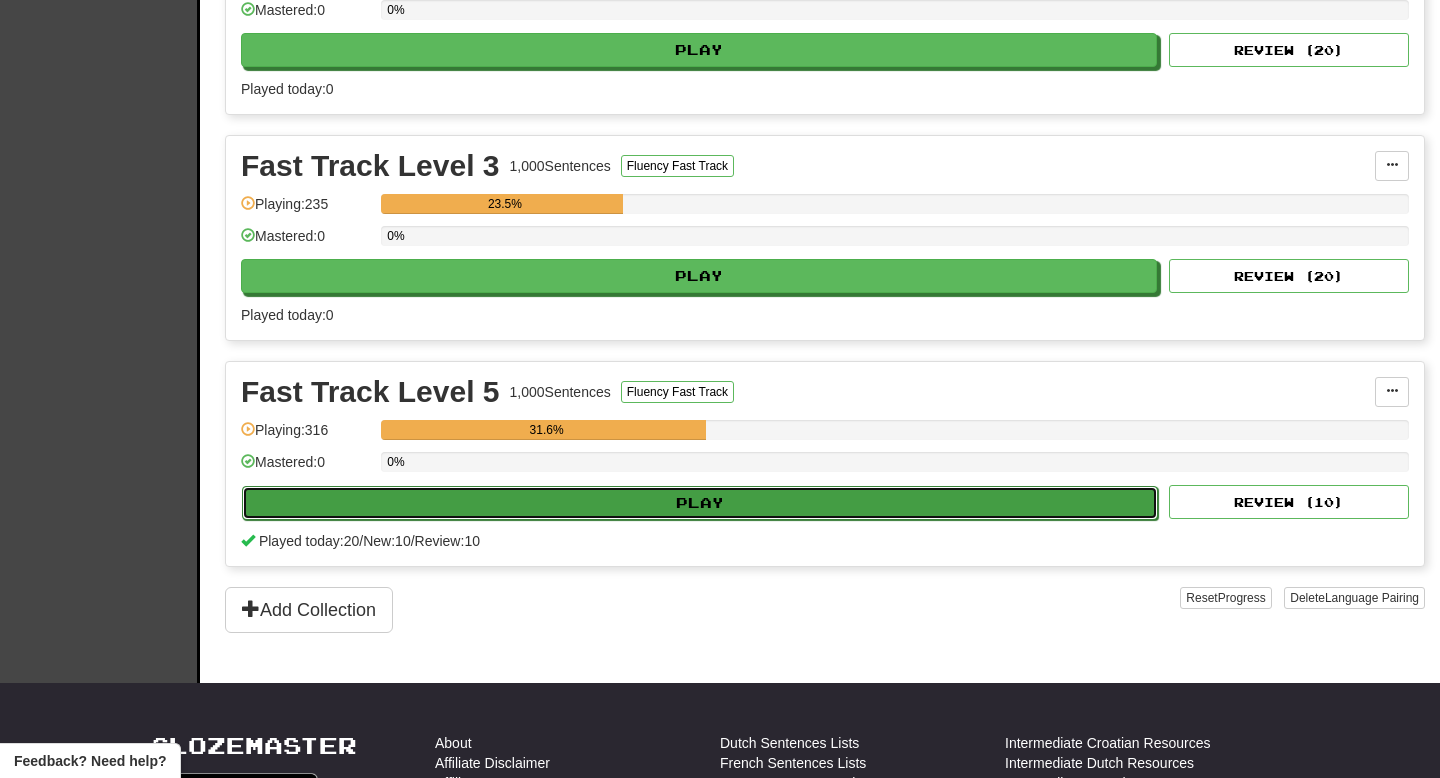 click on "Play" at bounding box center (700, 503) 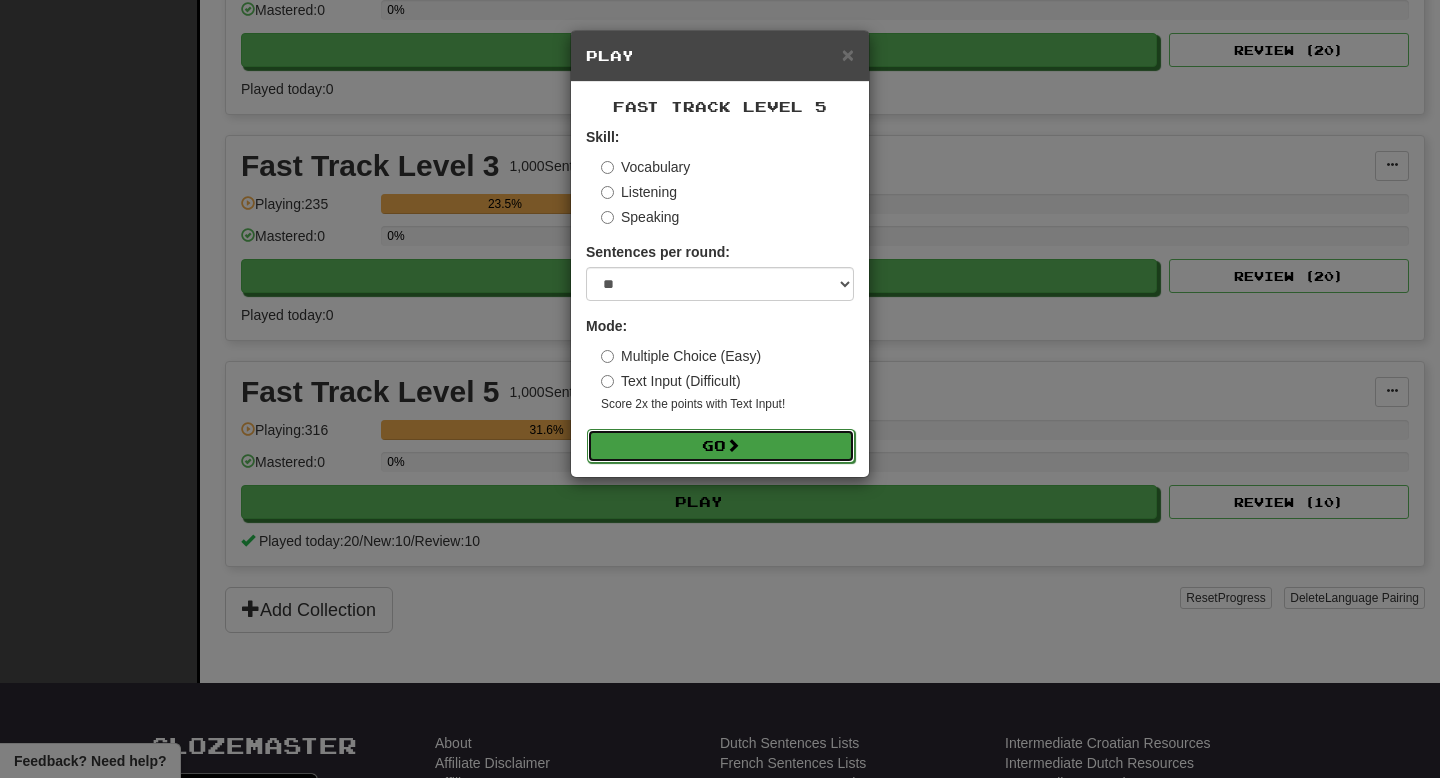 click on "Go" at bounding box center (721, 446) 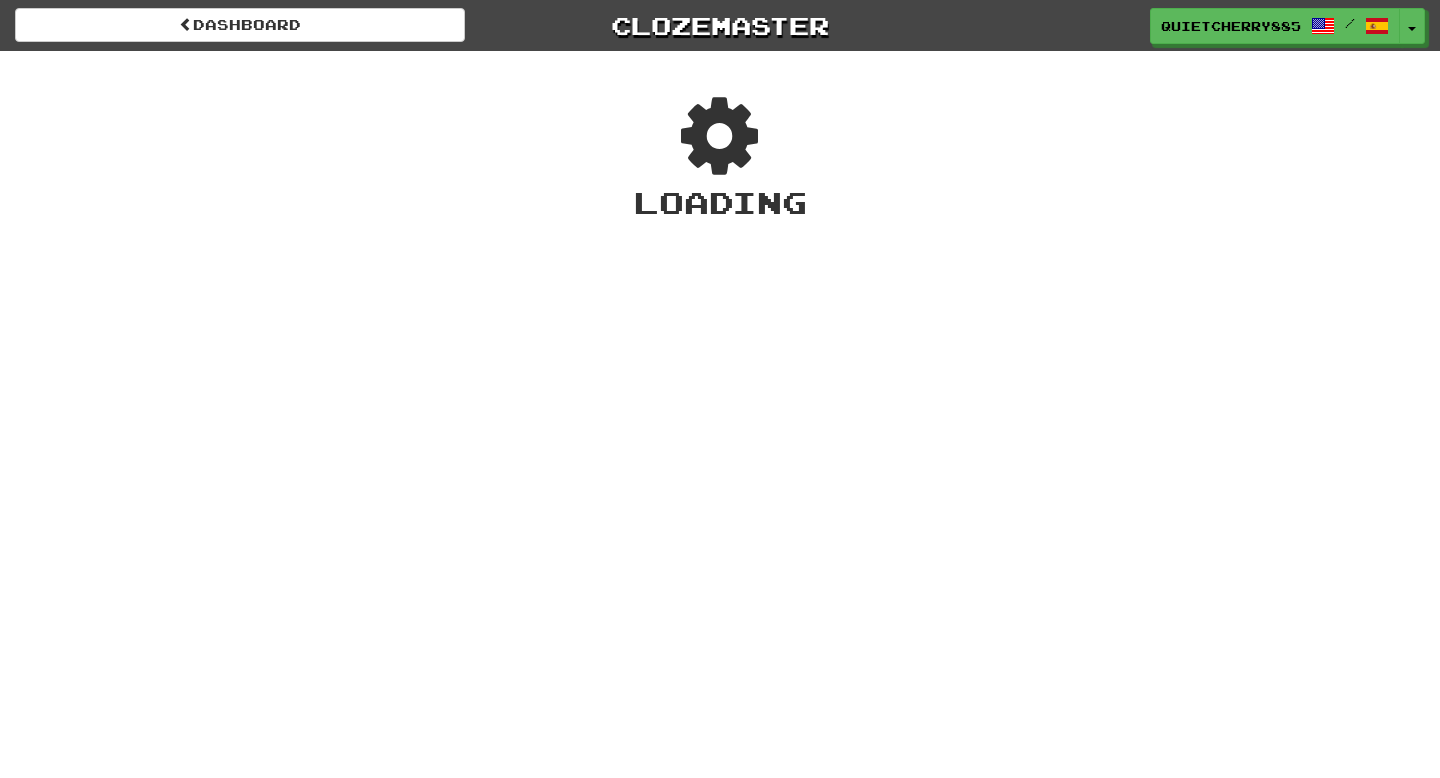 scroll, scrollTop: 0, scrollLeft: 0, axis: both 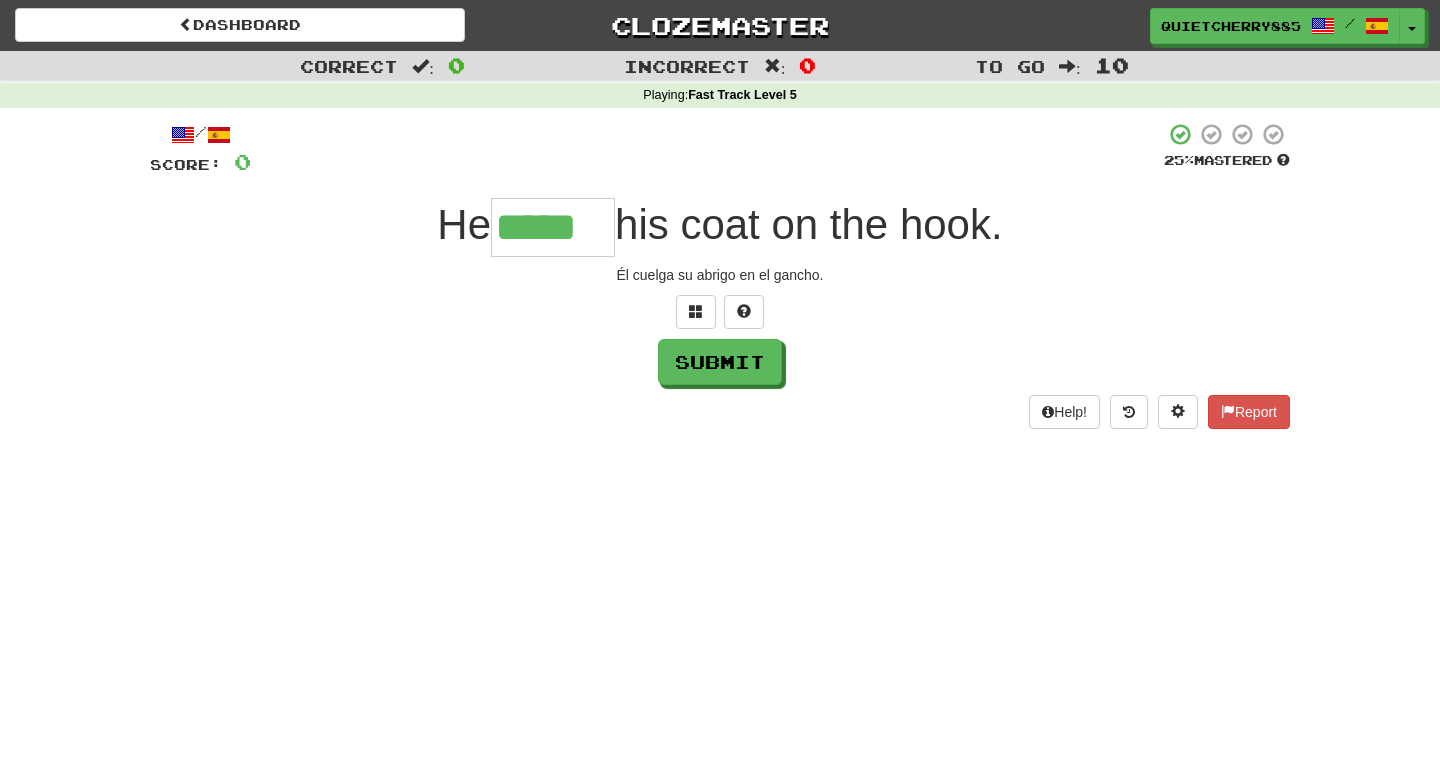 type on "*****" 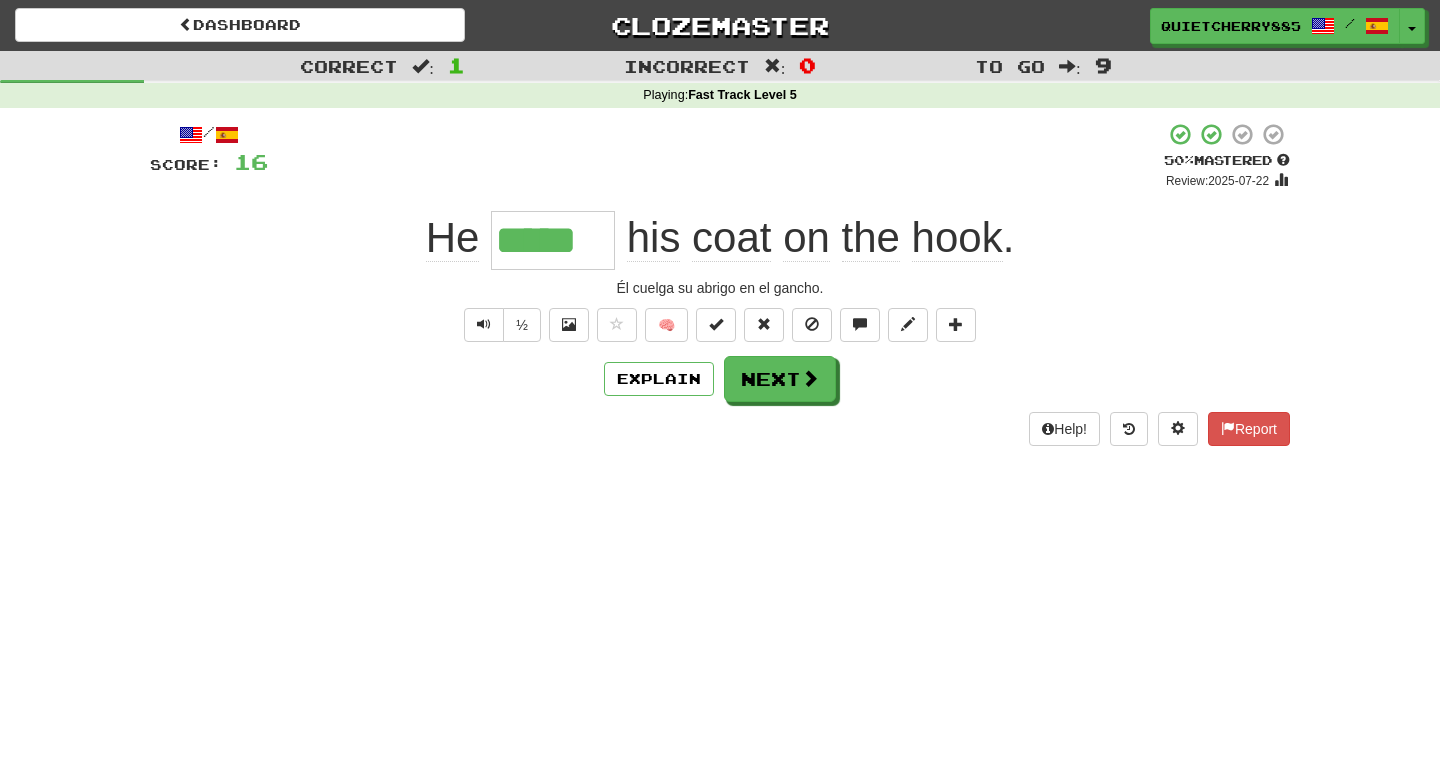 click on "*****" at bounding box center [553, 240] 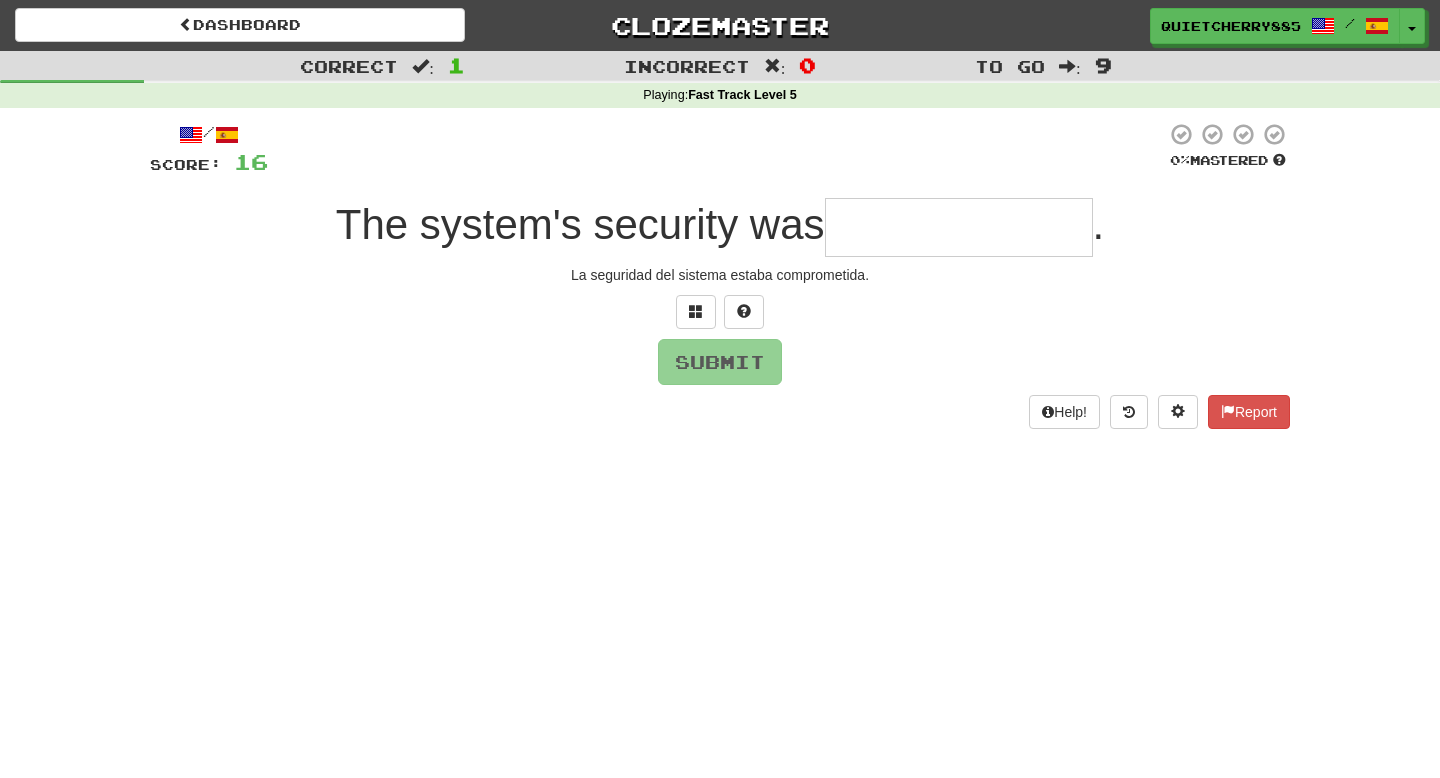 click on "/ Score: [NUMBER] [NUMBER] % Mastered The system's security was . La seguridad del sistema estaba comprometida. Submit Help! Report" at bounding box center [720, 275] 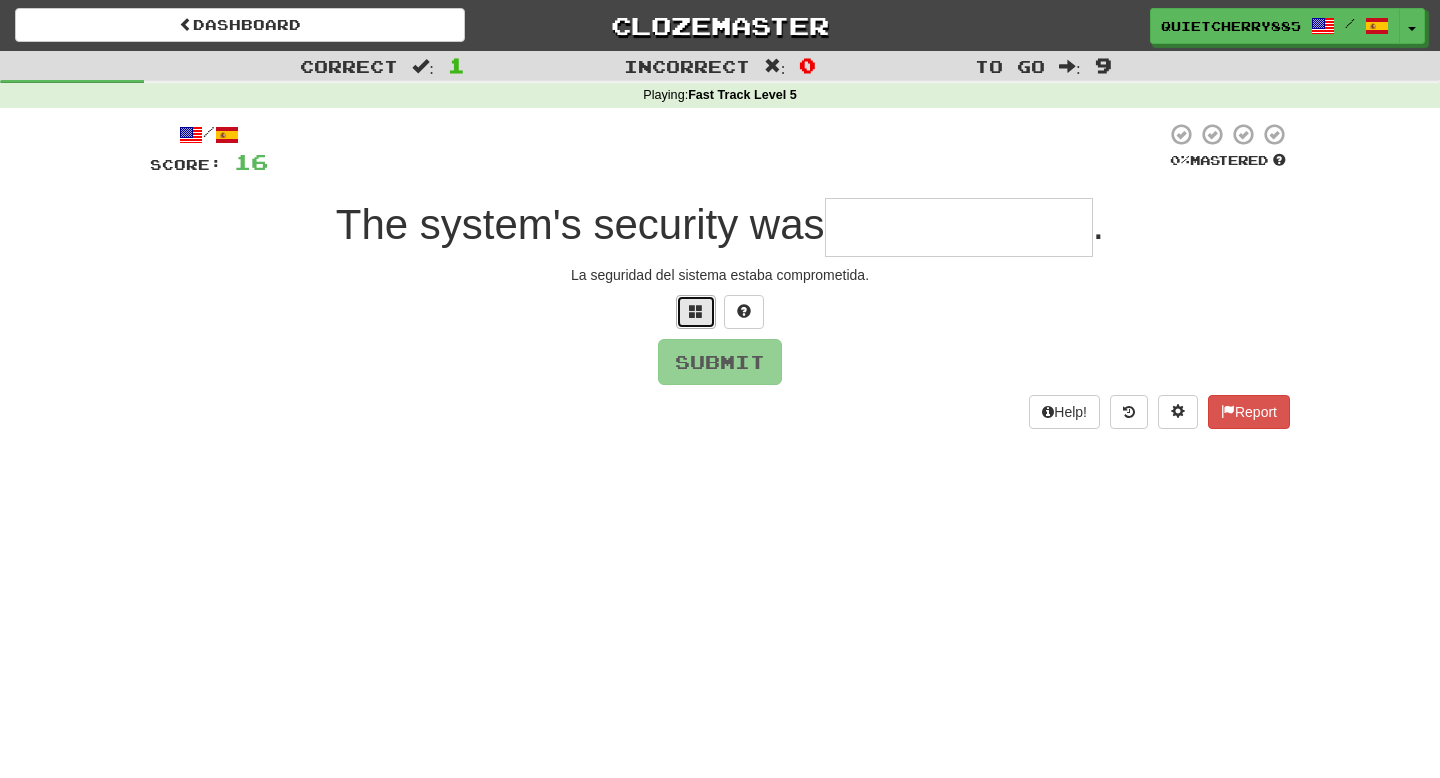 click at bounding box center (696, 312) 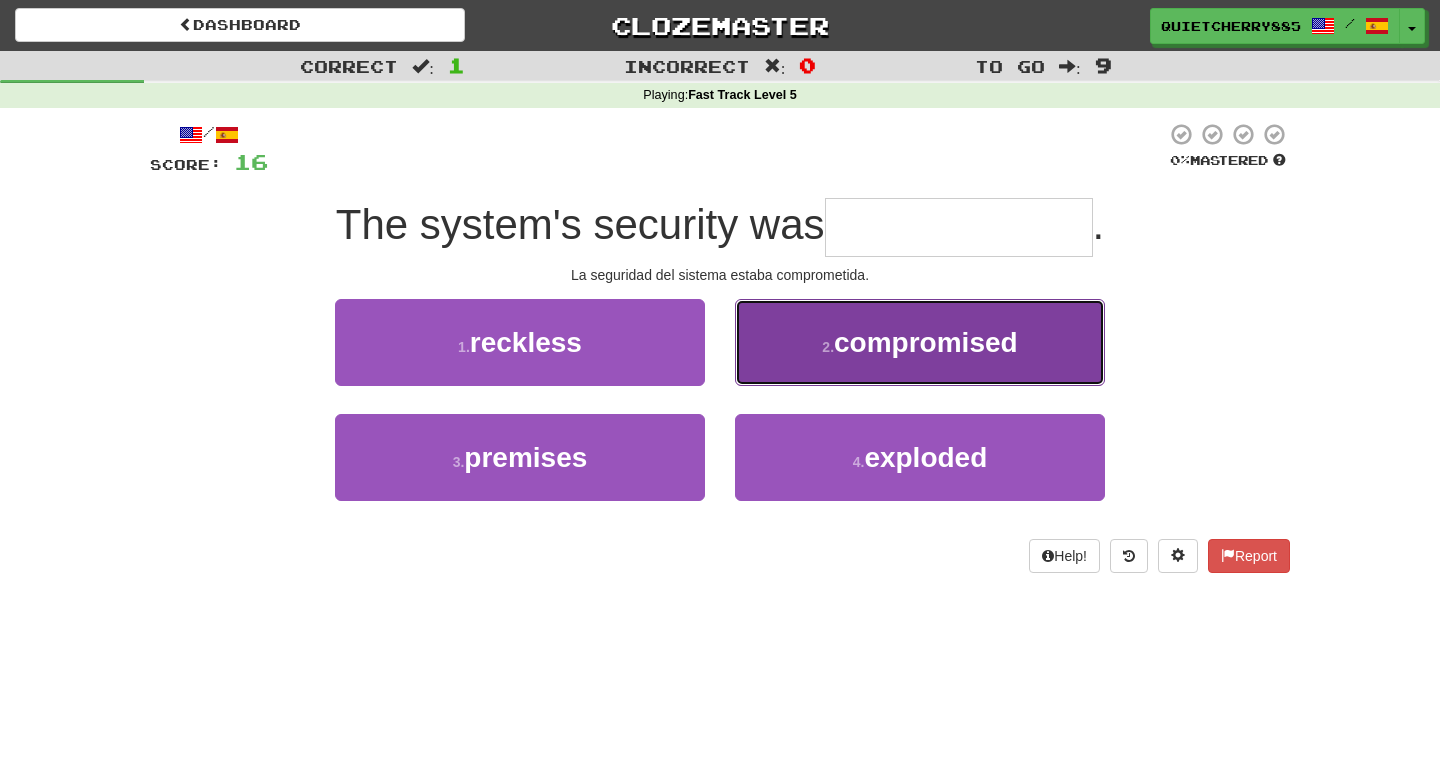 click on ". compromised" at bounding box center (920, 342) 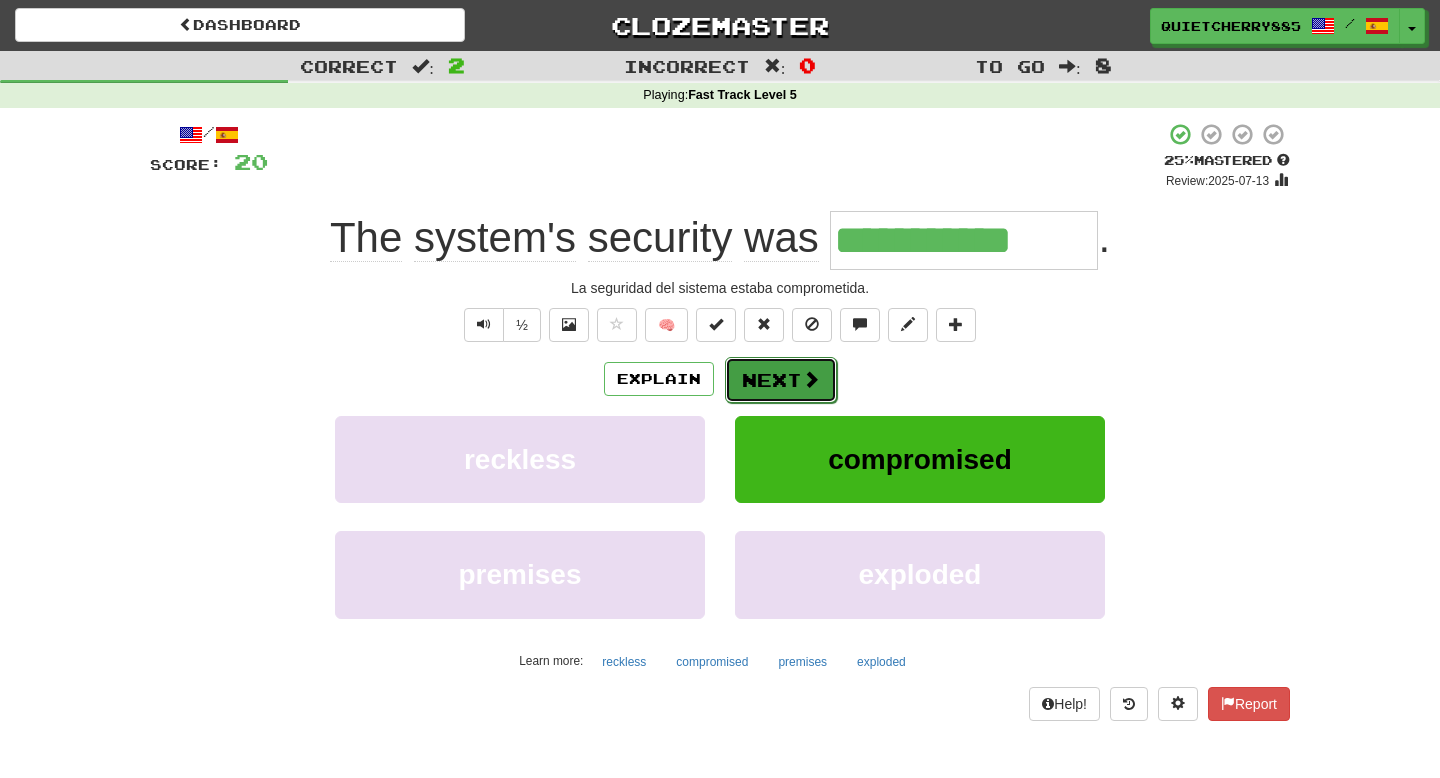 click on "Next" at bounding box center [781, 380] 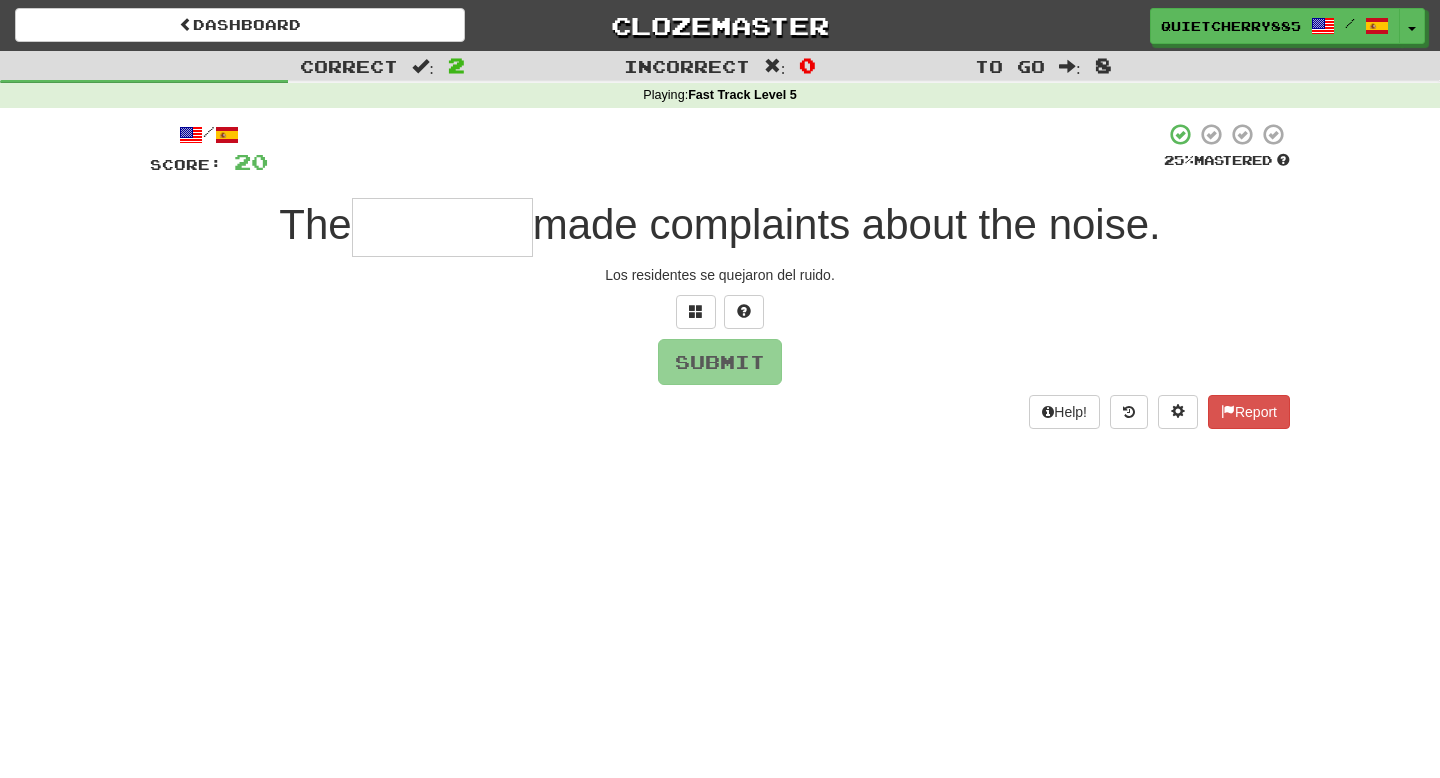 click at bounding box center [442, 227] 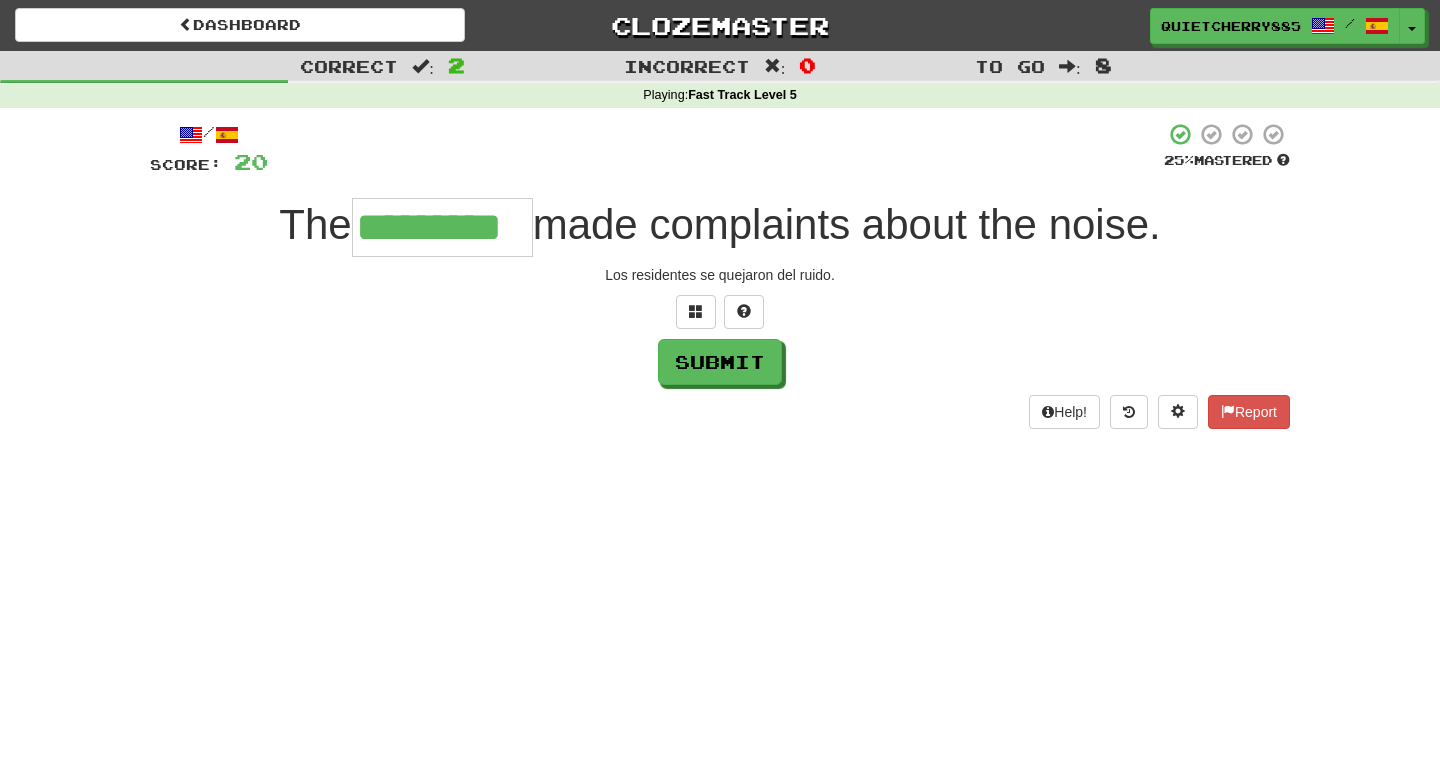 type on "*********" 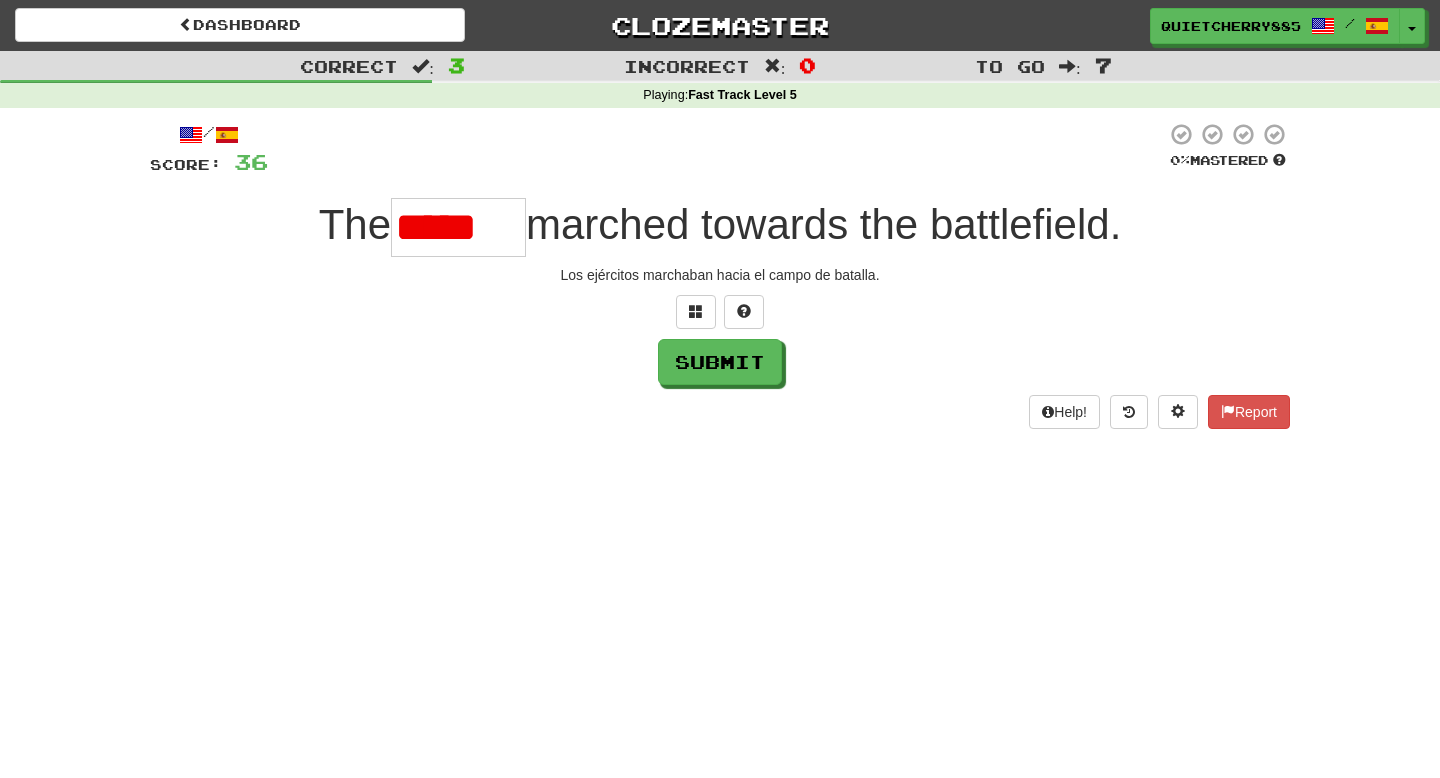 scroll, scrollTop: 0, scrollLeft: 0, axis: both 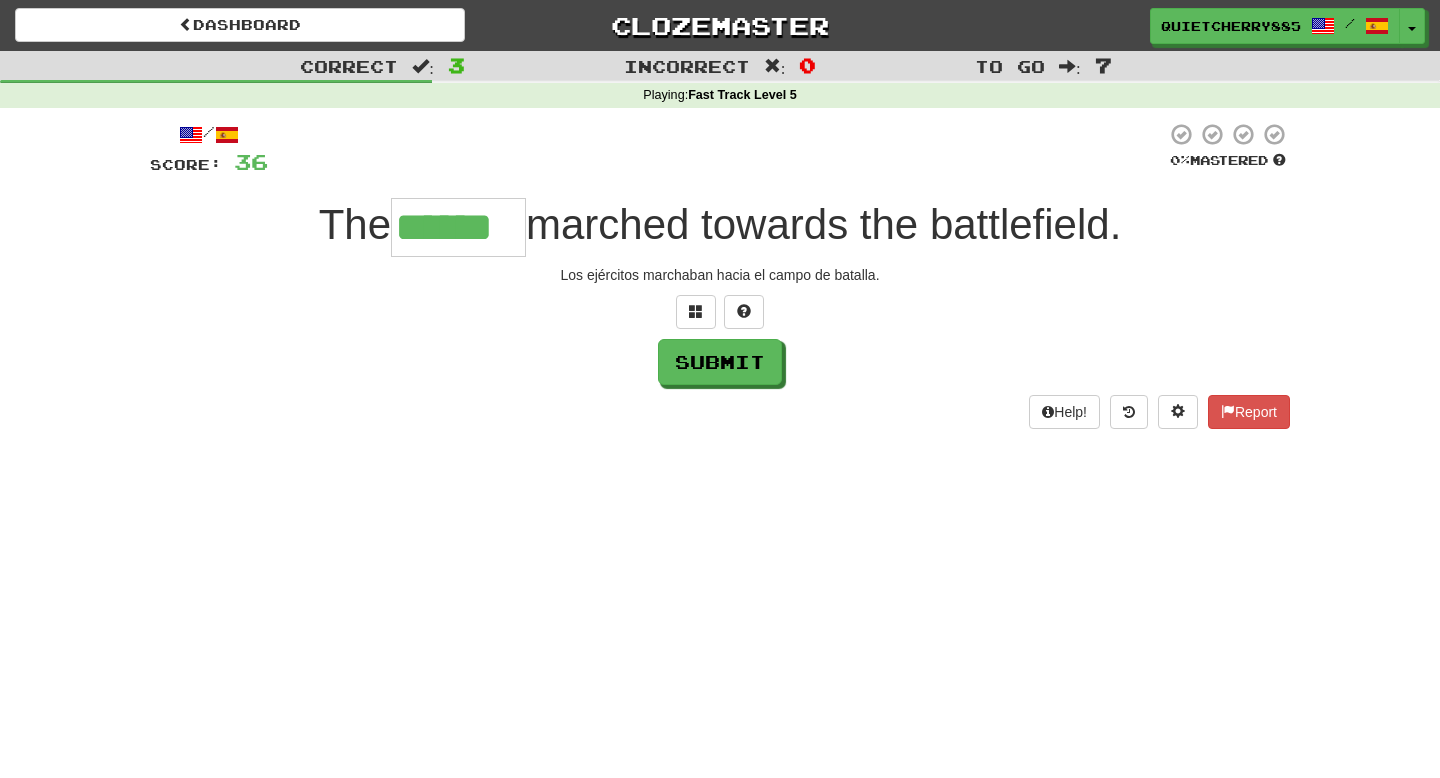 type on "******" 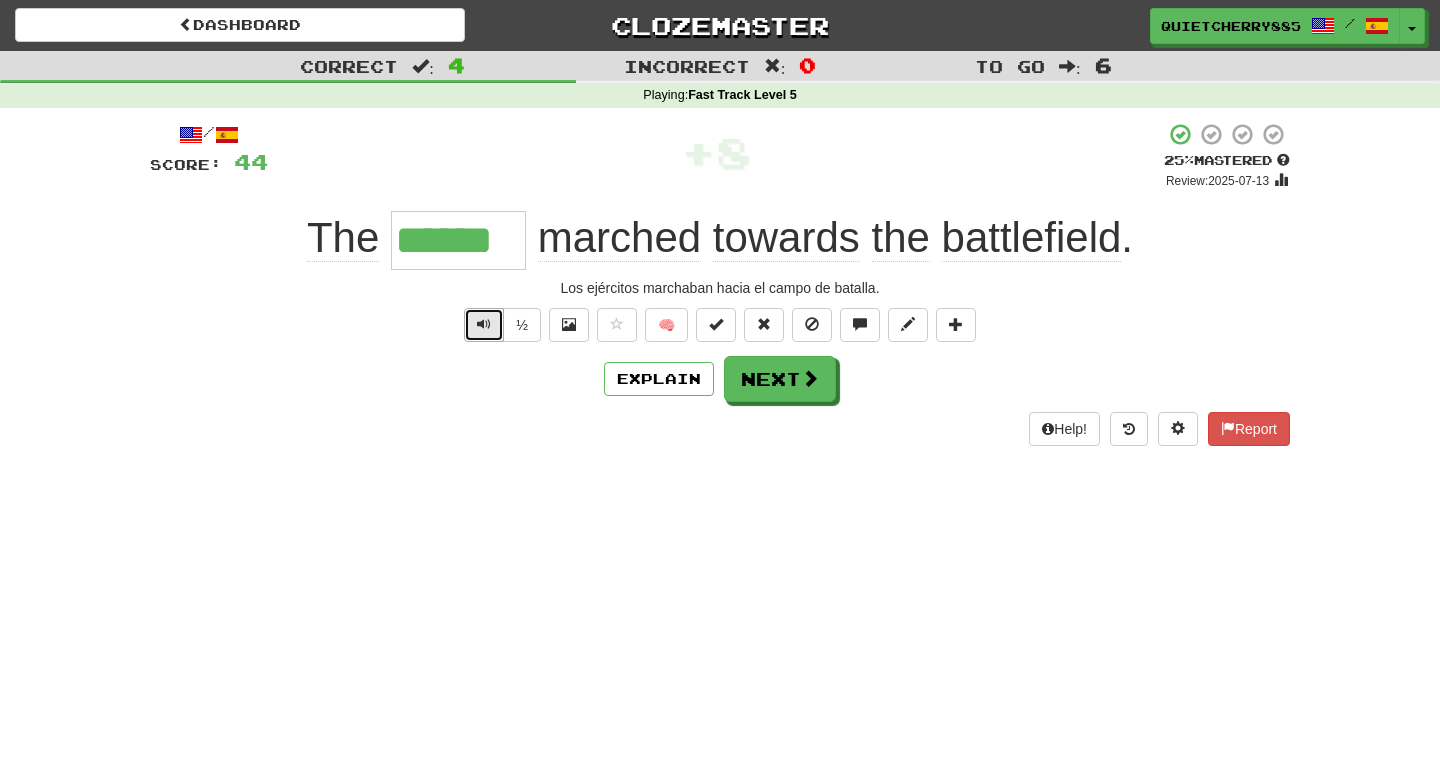 click at bounding box center [484, 324] 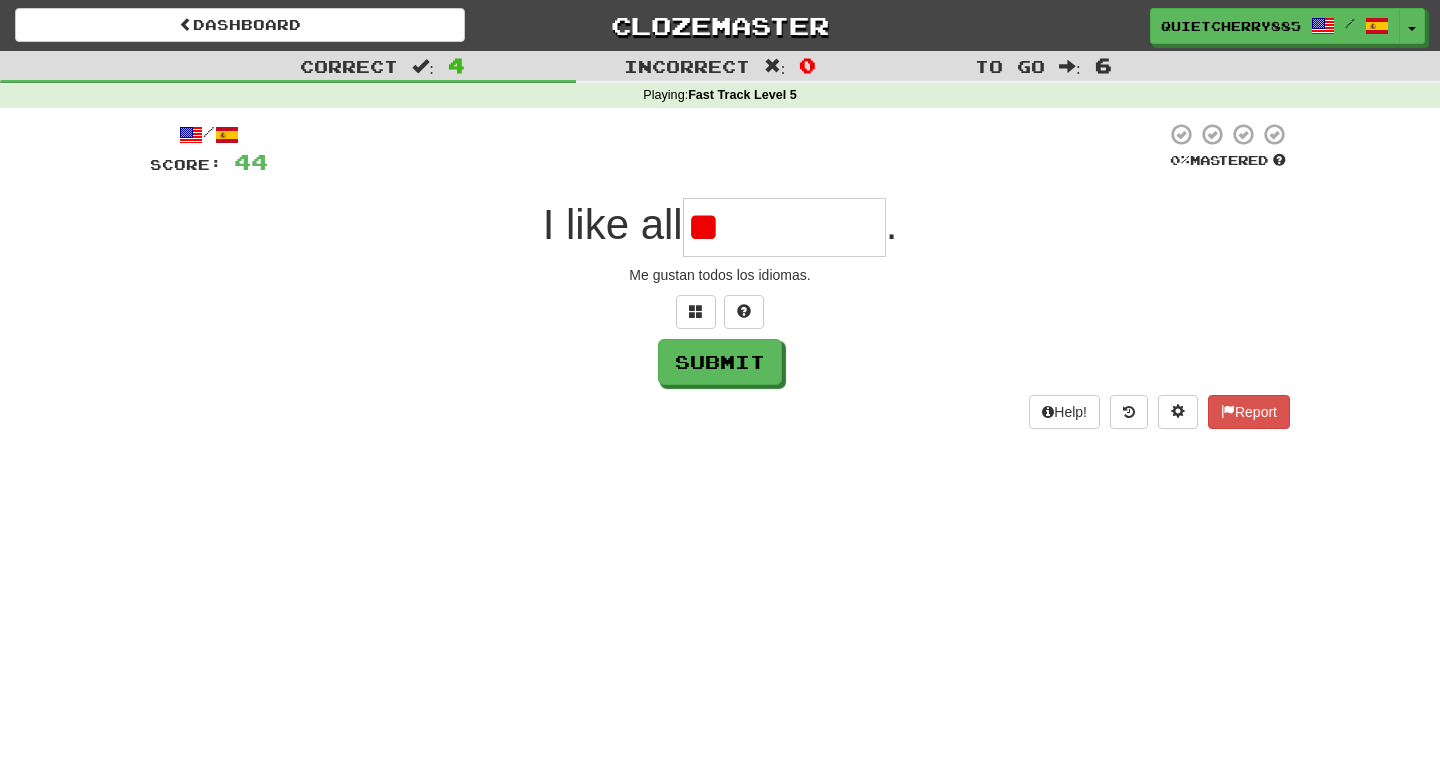 type on "*" 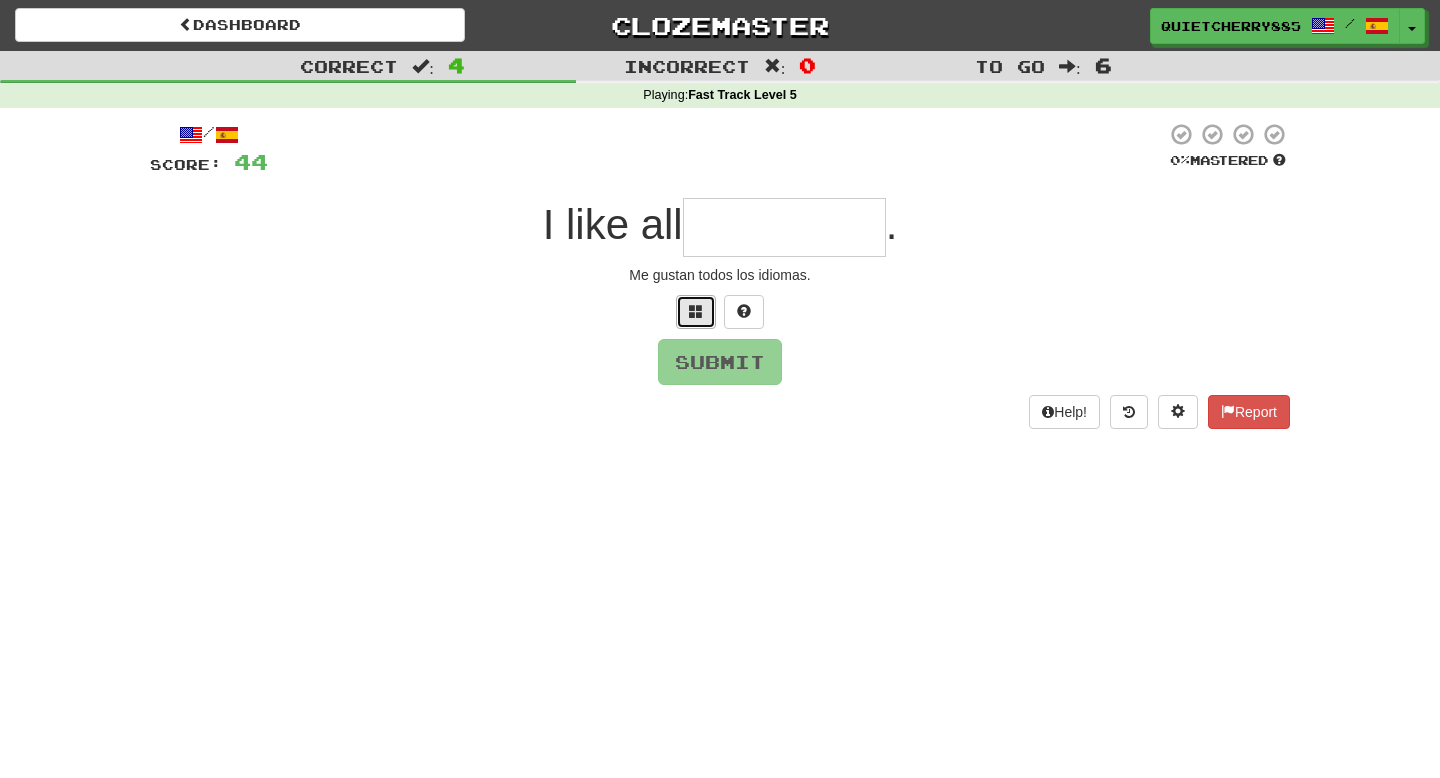 click at bounding box center [696, 312] 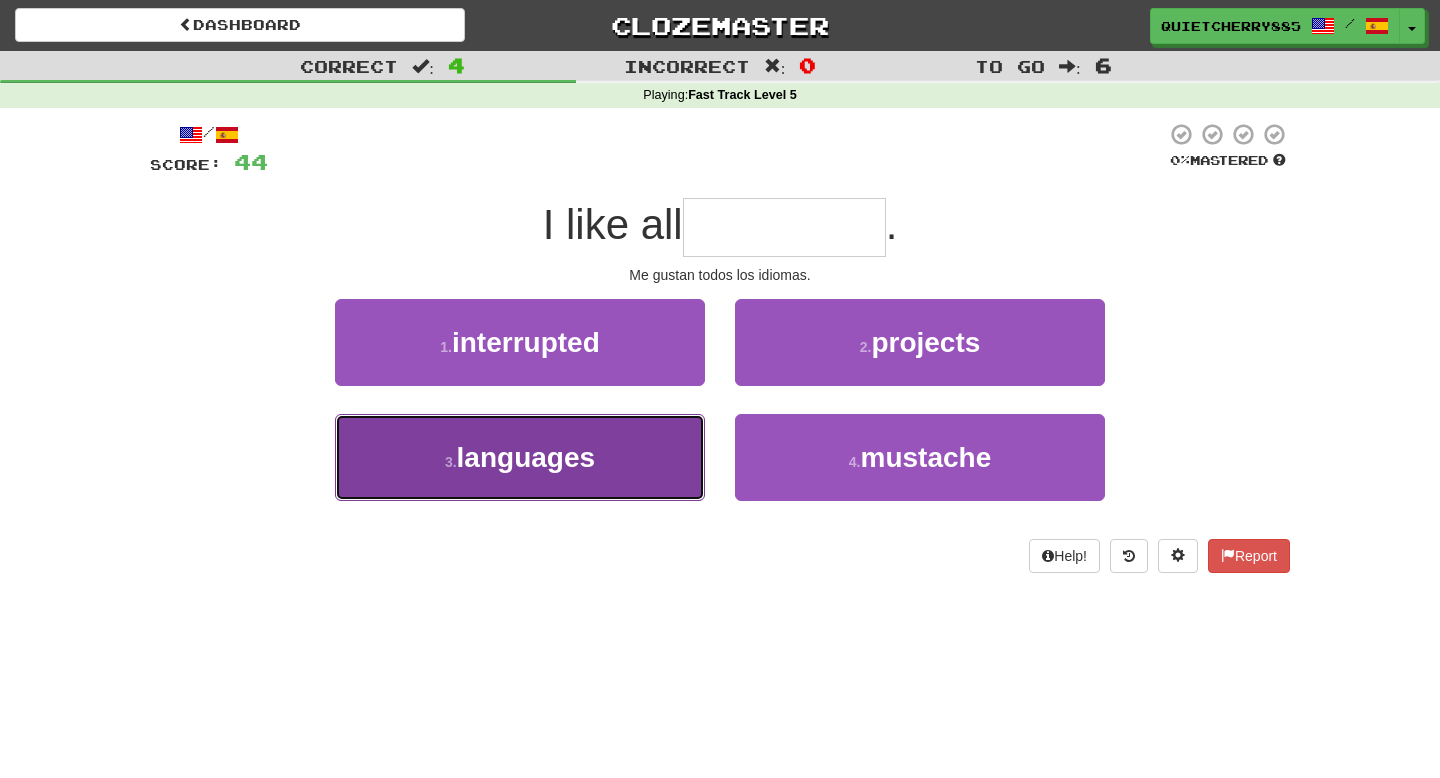 click on "languages" at bounding box center [526, 457] 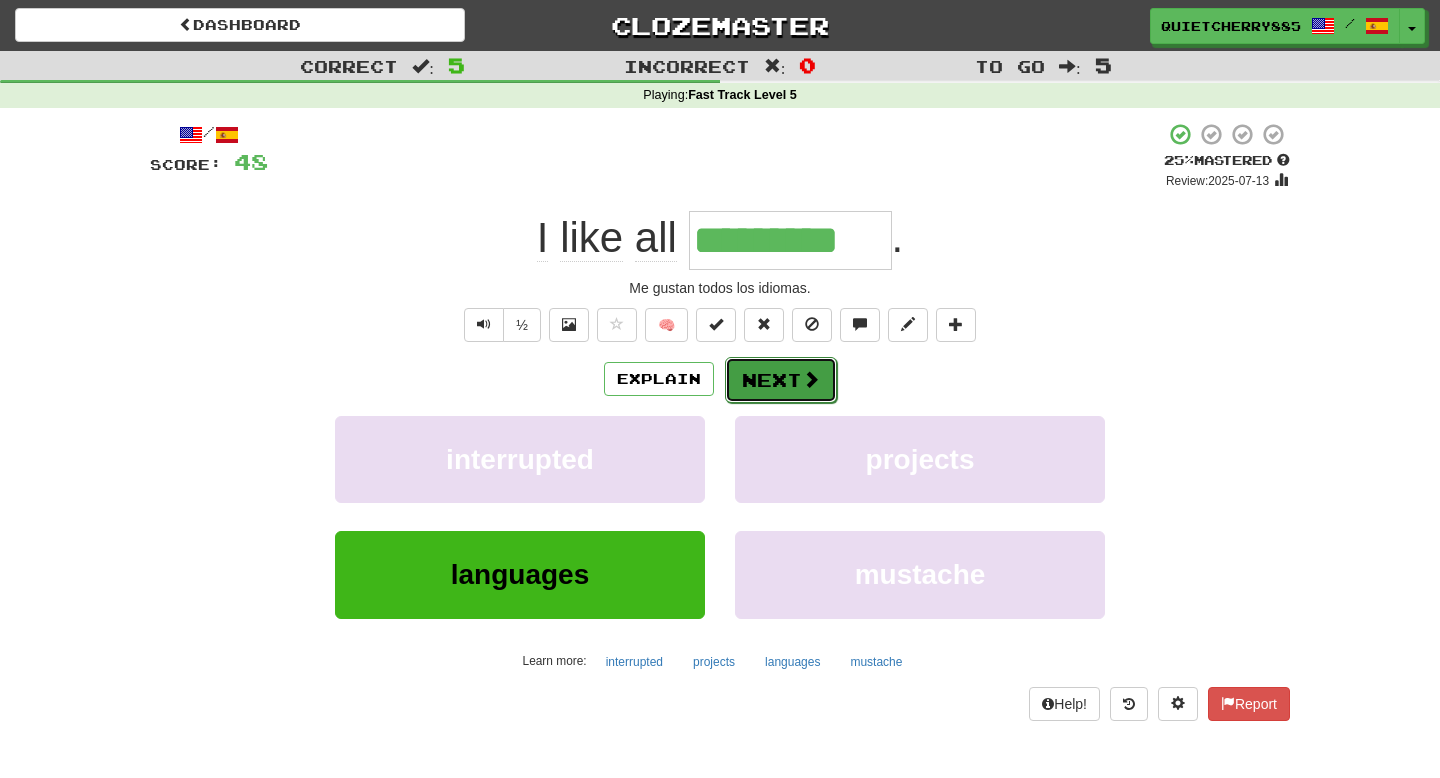 click on "Next" at bounding box center [781, 380] 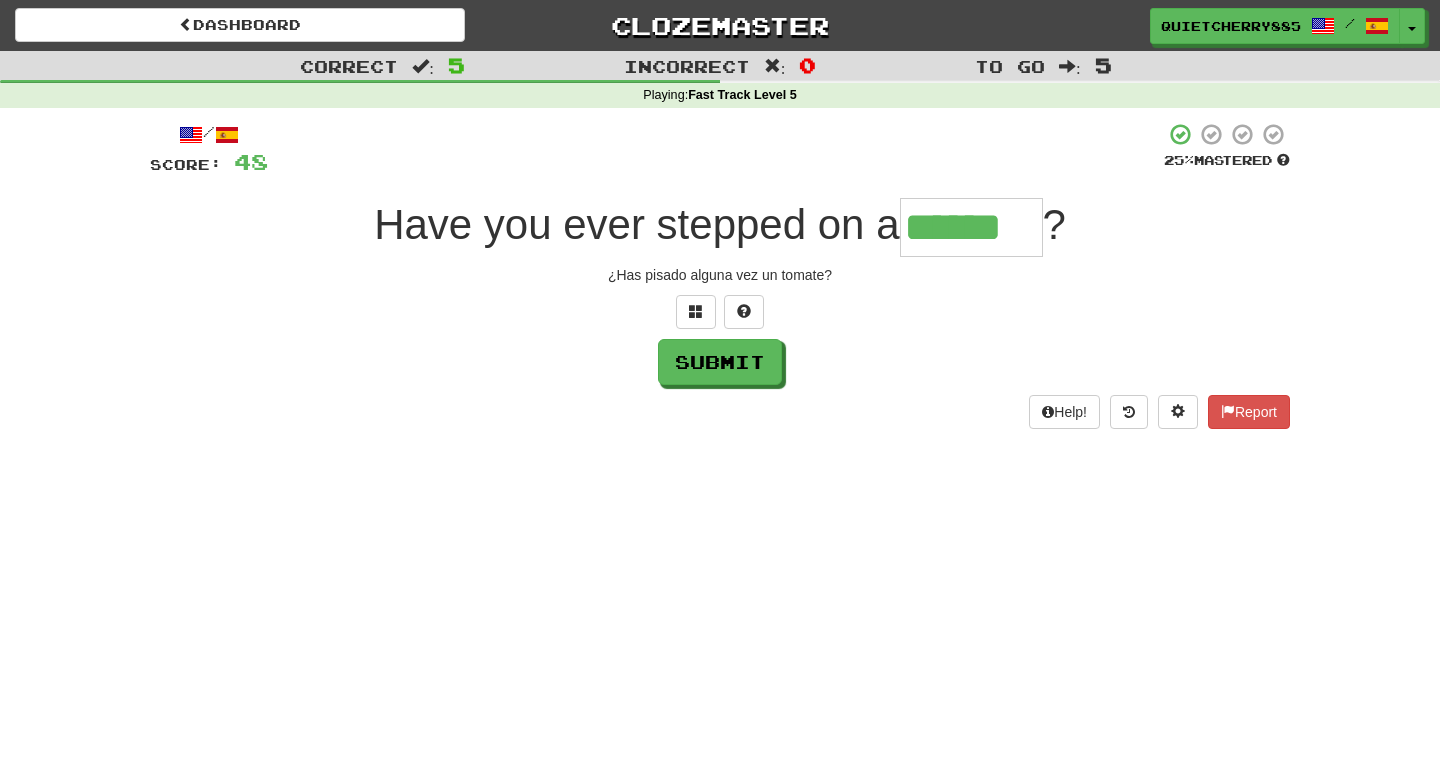 type on "******" 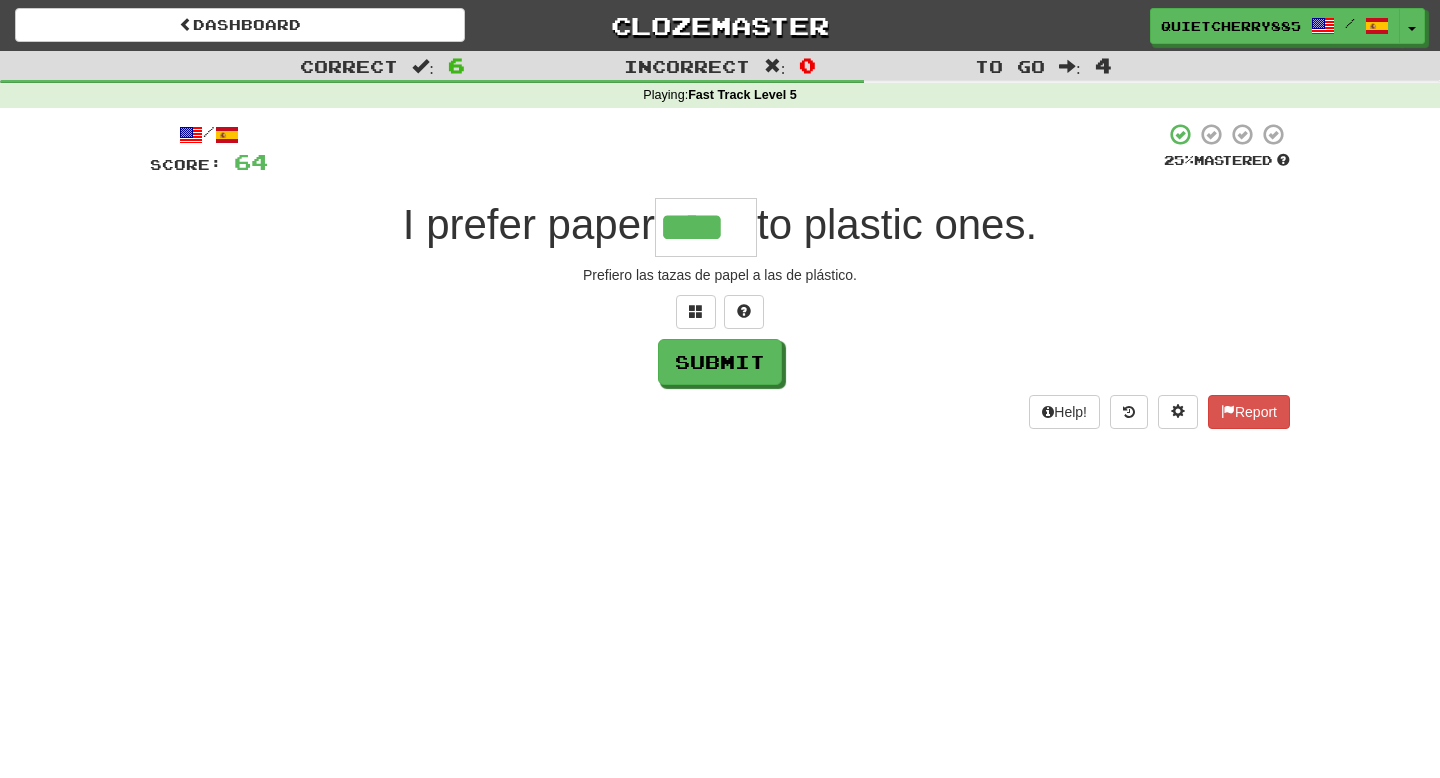 type on "****" 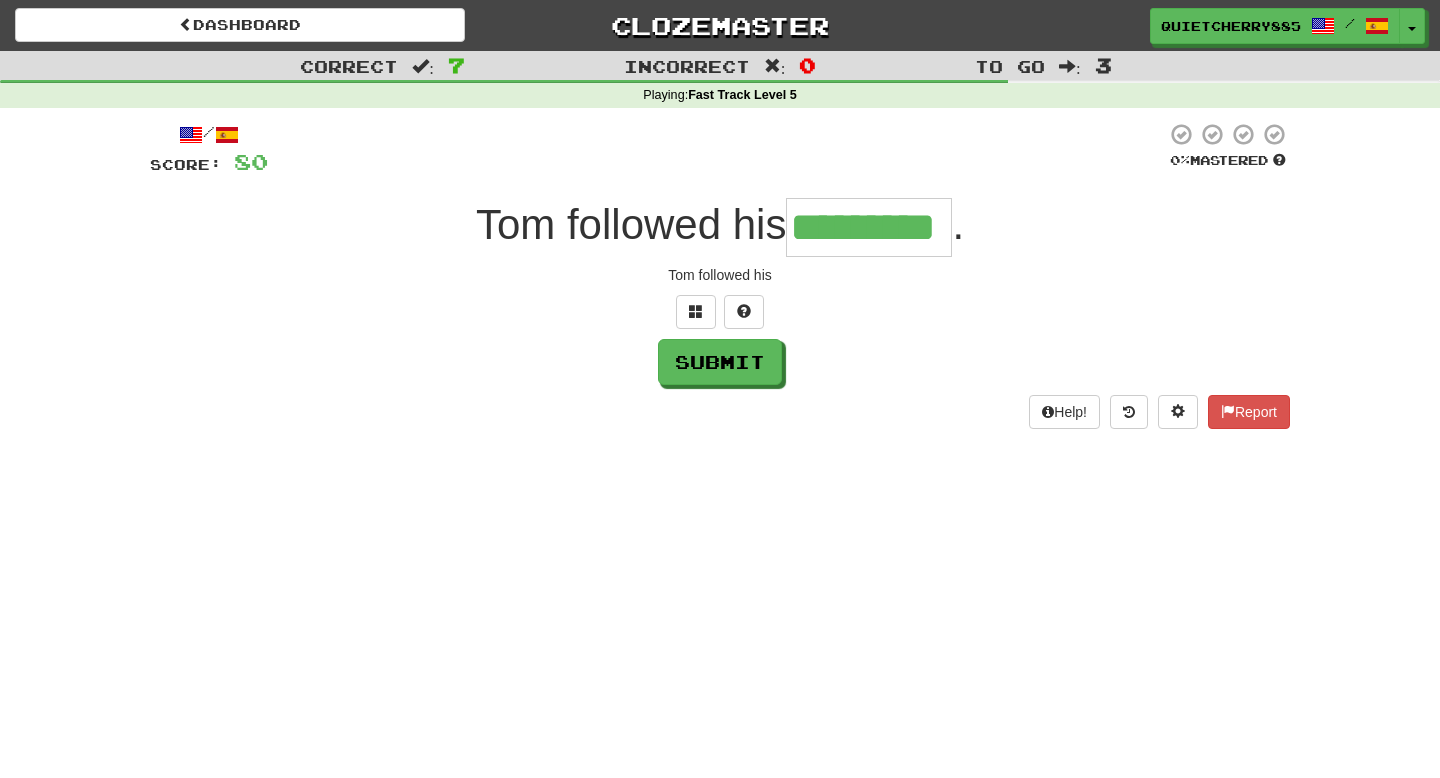 type on "*********" 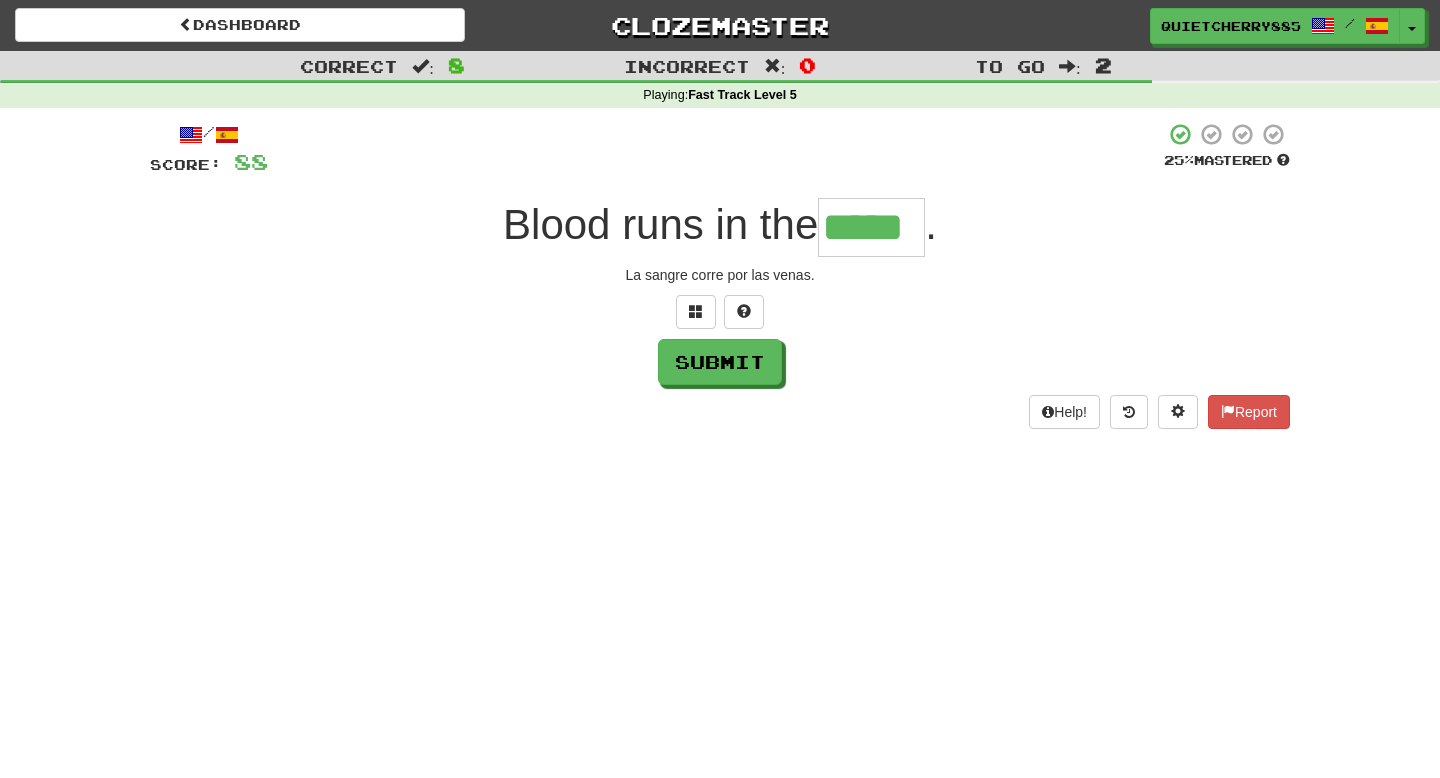 type on "*****" 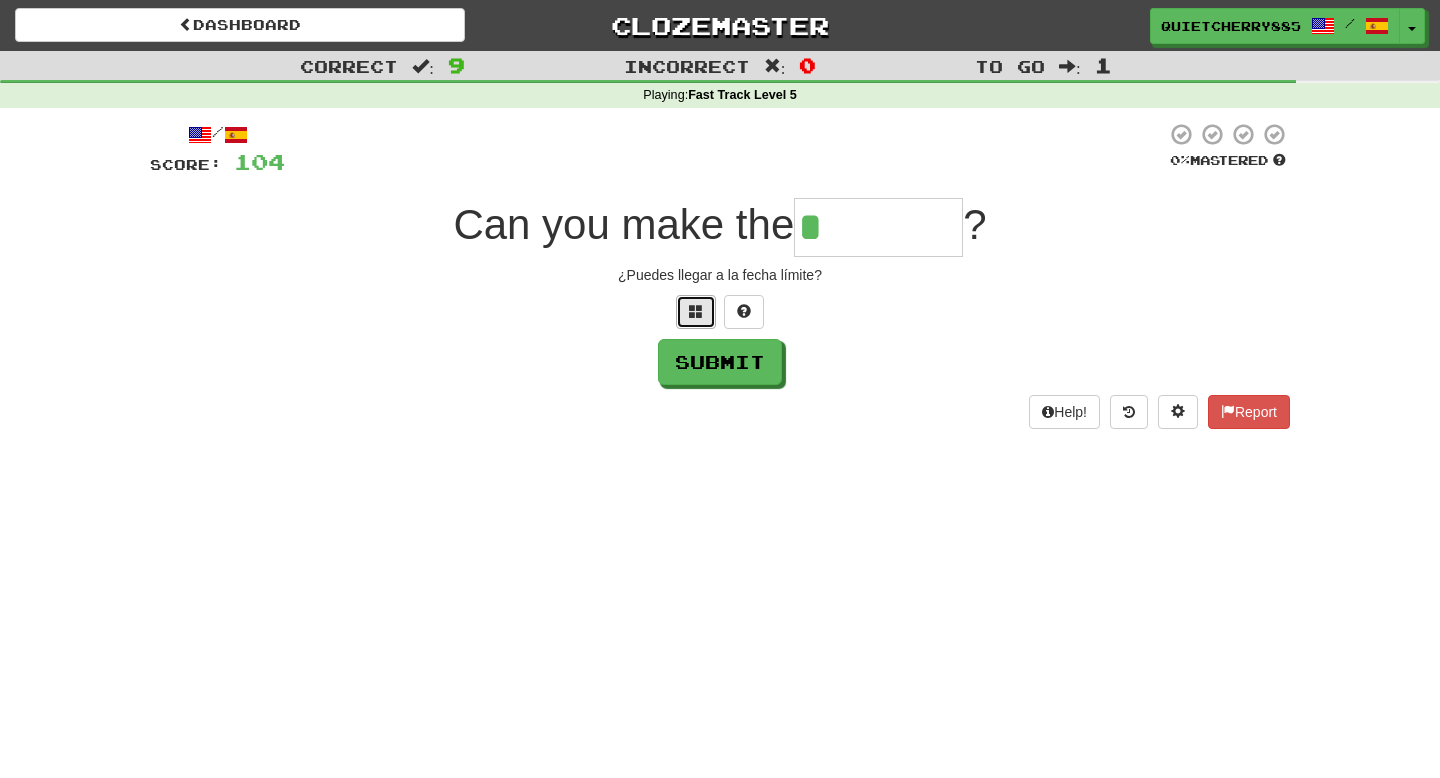 click at bounding box center [696, 312] 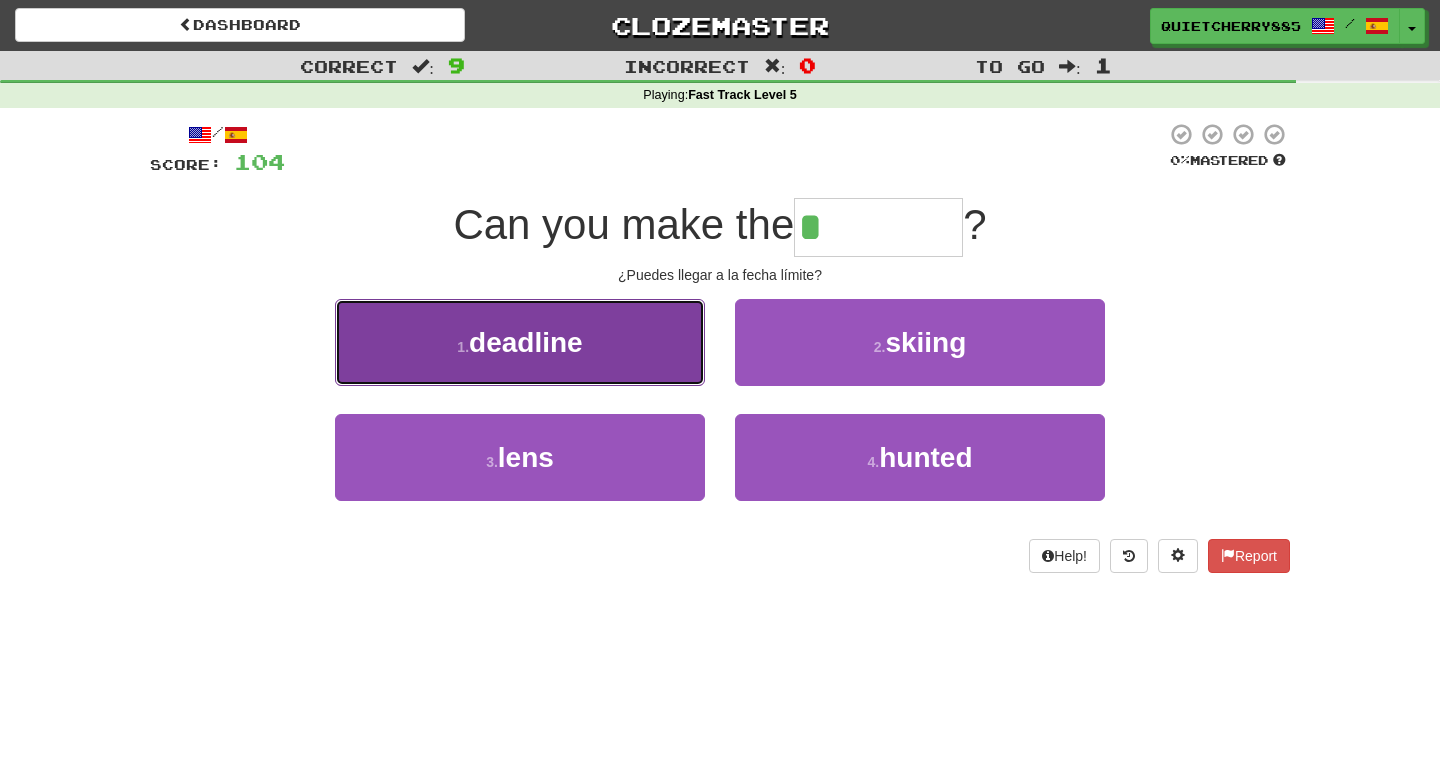 click on "deadline" at bounding box center (526, 342) 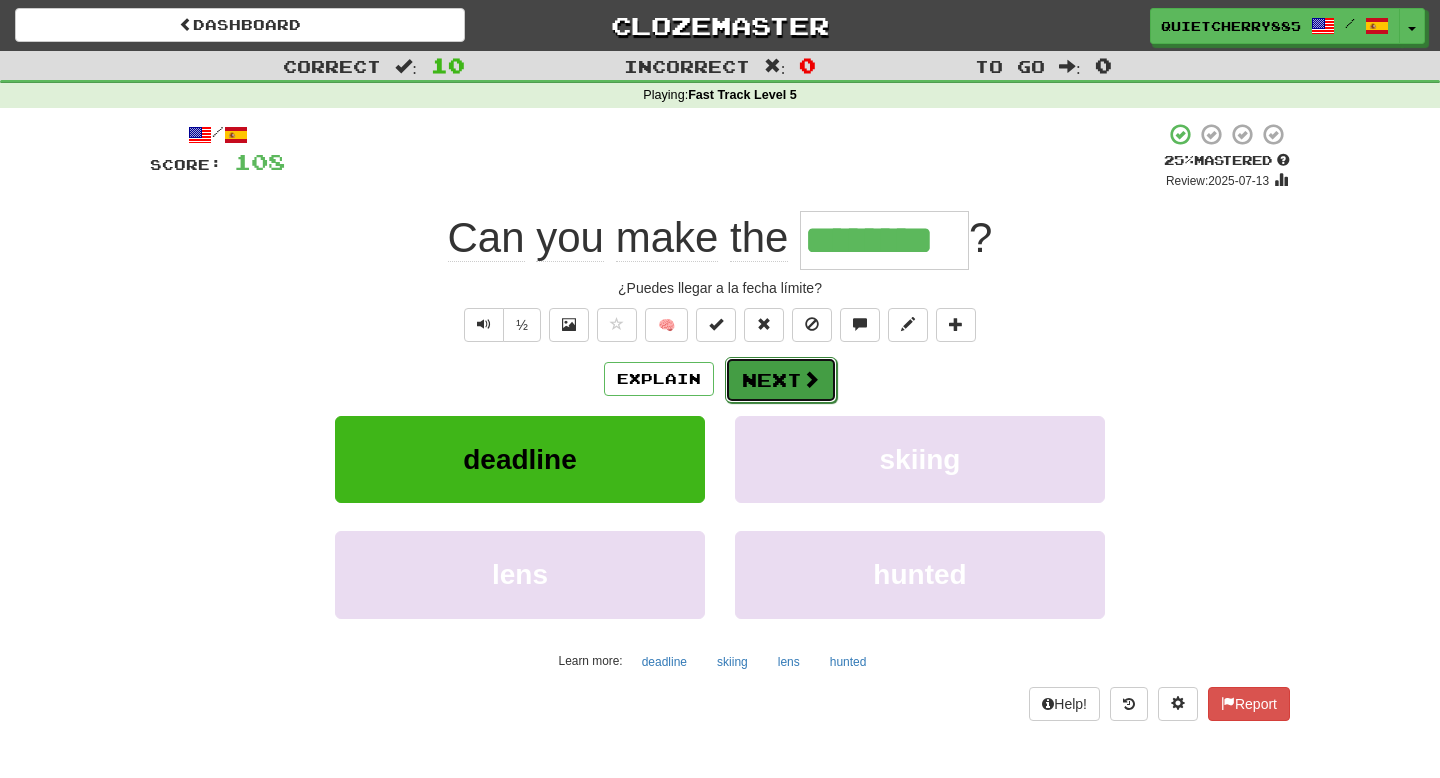 click on "Next" at bounding box center [781, 380] 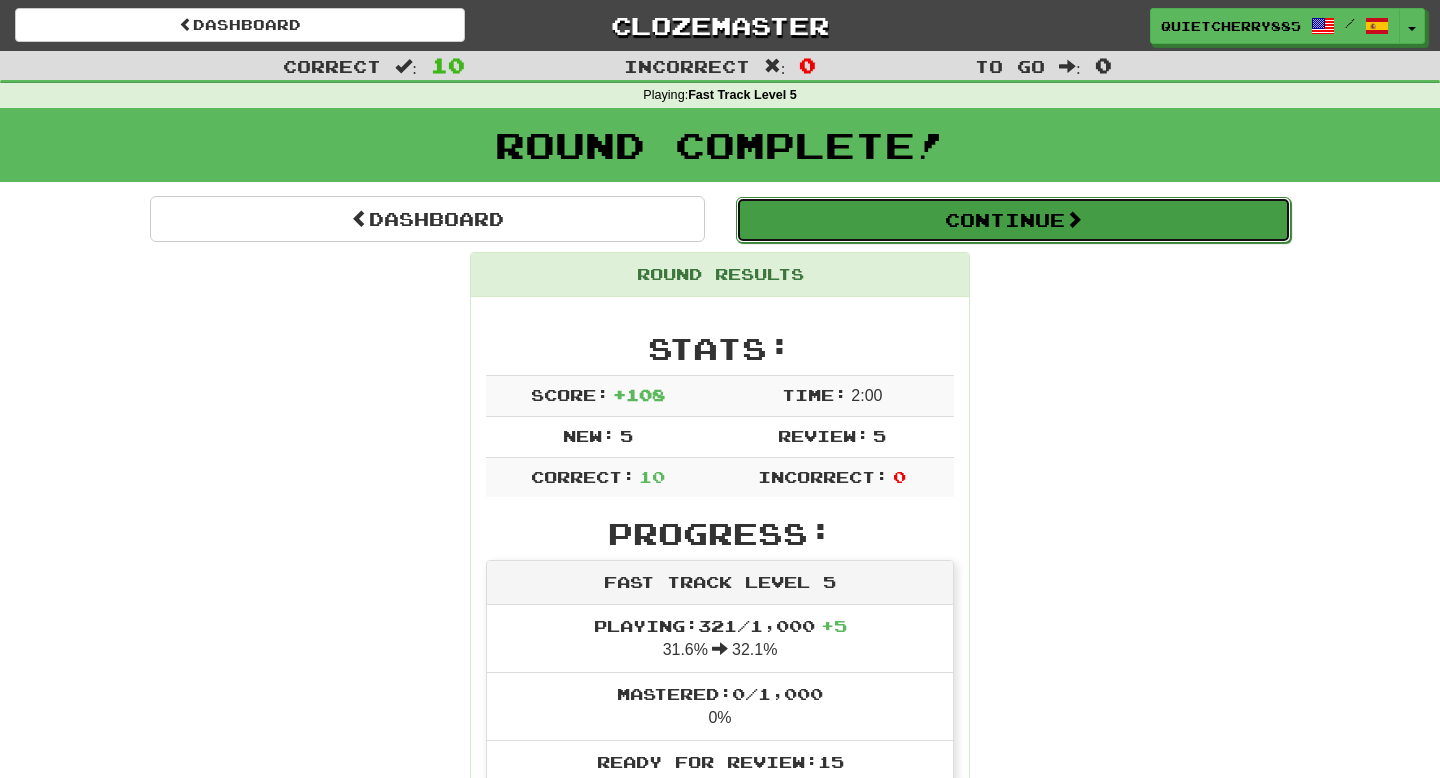 click on "Continue" at bounding box center [1013, 220] 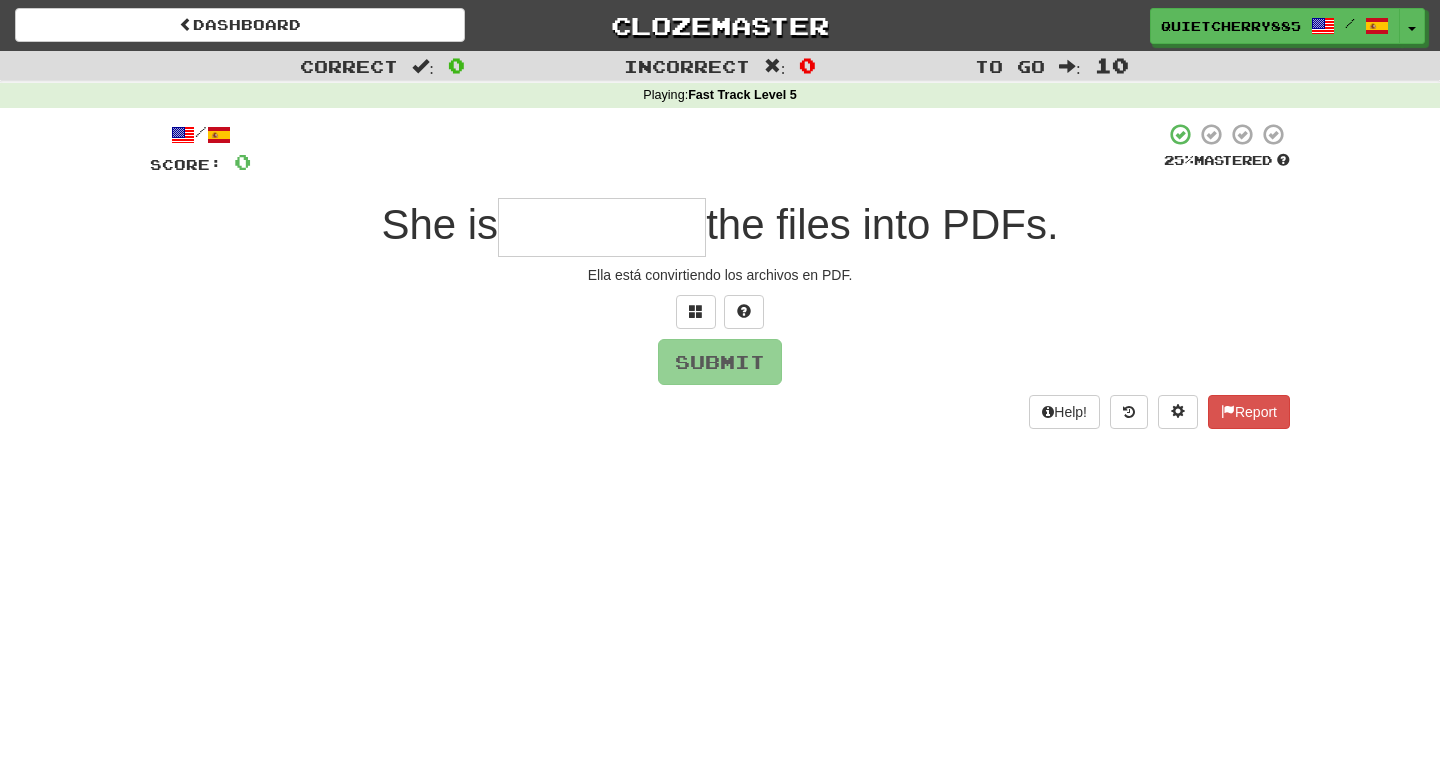 click at bounding box center (602, 227) 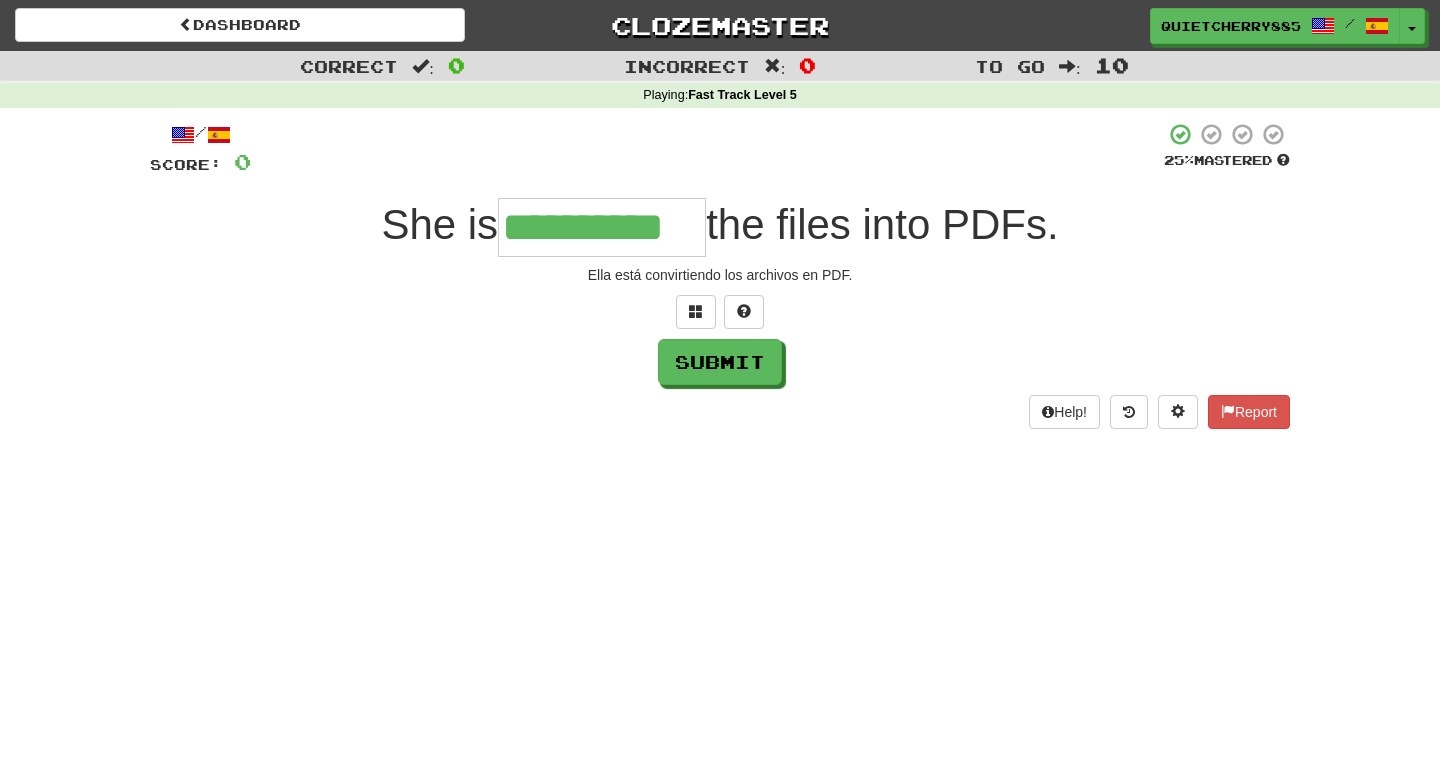 type on "**********" 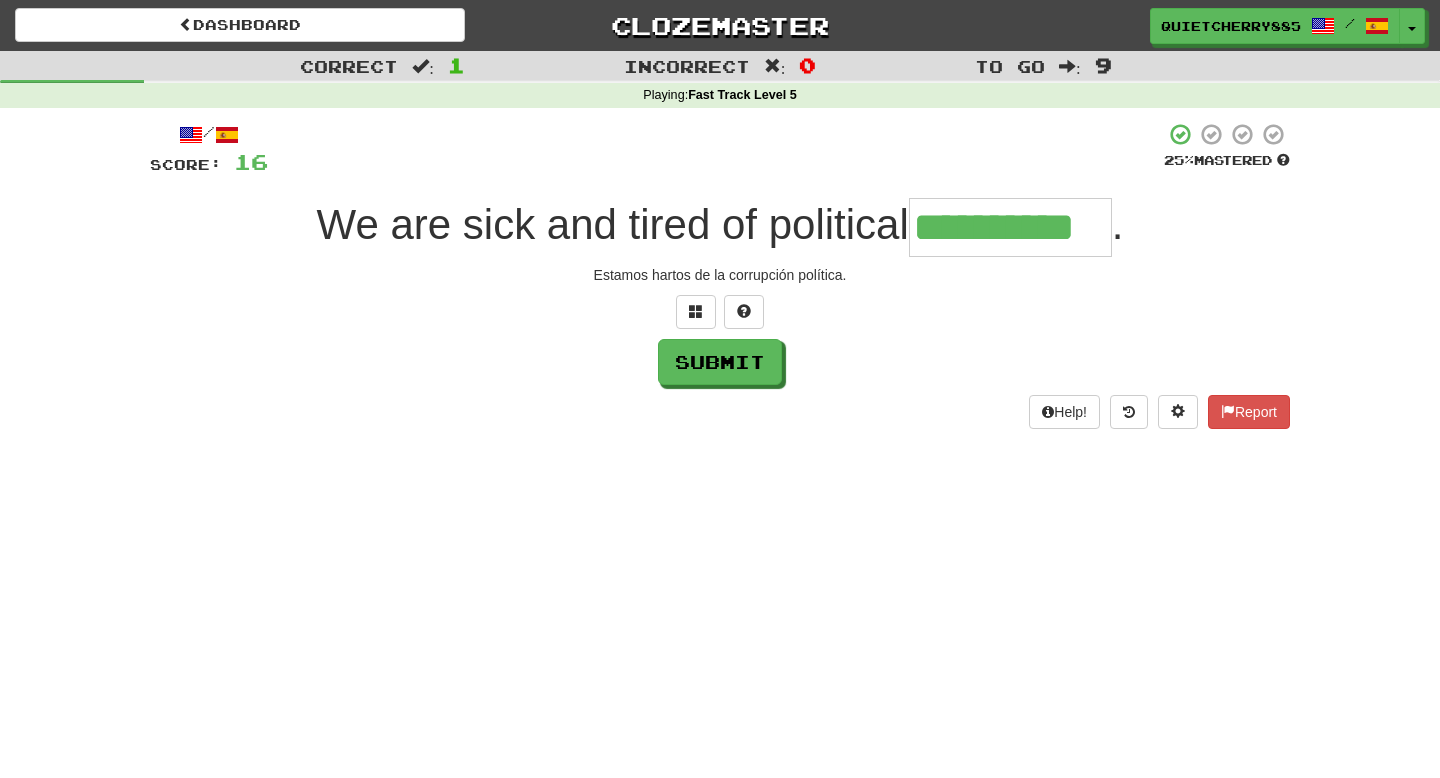 type on "**********" 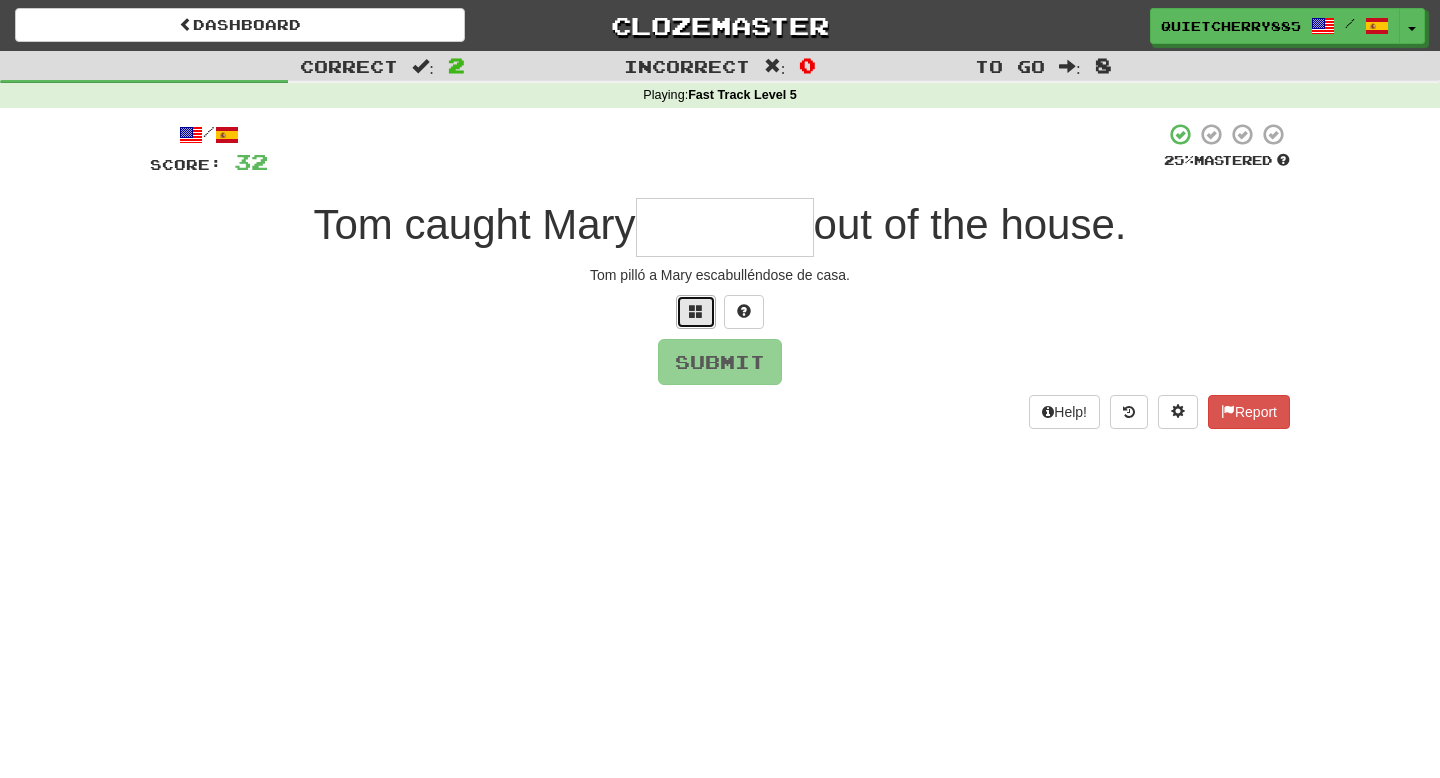 click at bounding box center [696, 311] 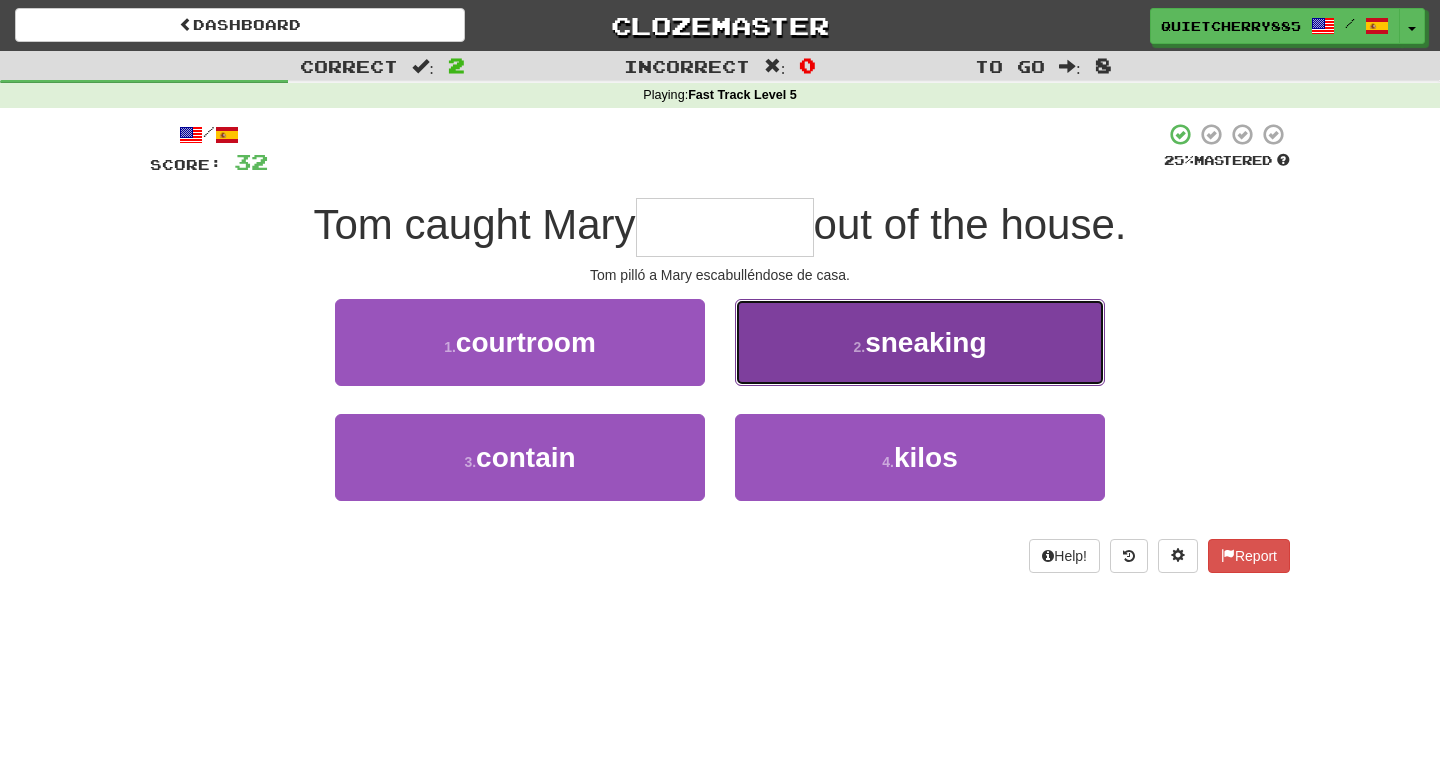 click on "2 . sneaking" at bounding box center (920, 342) 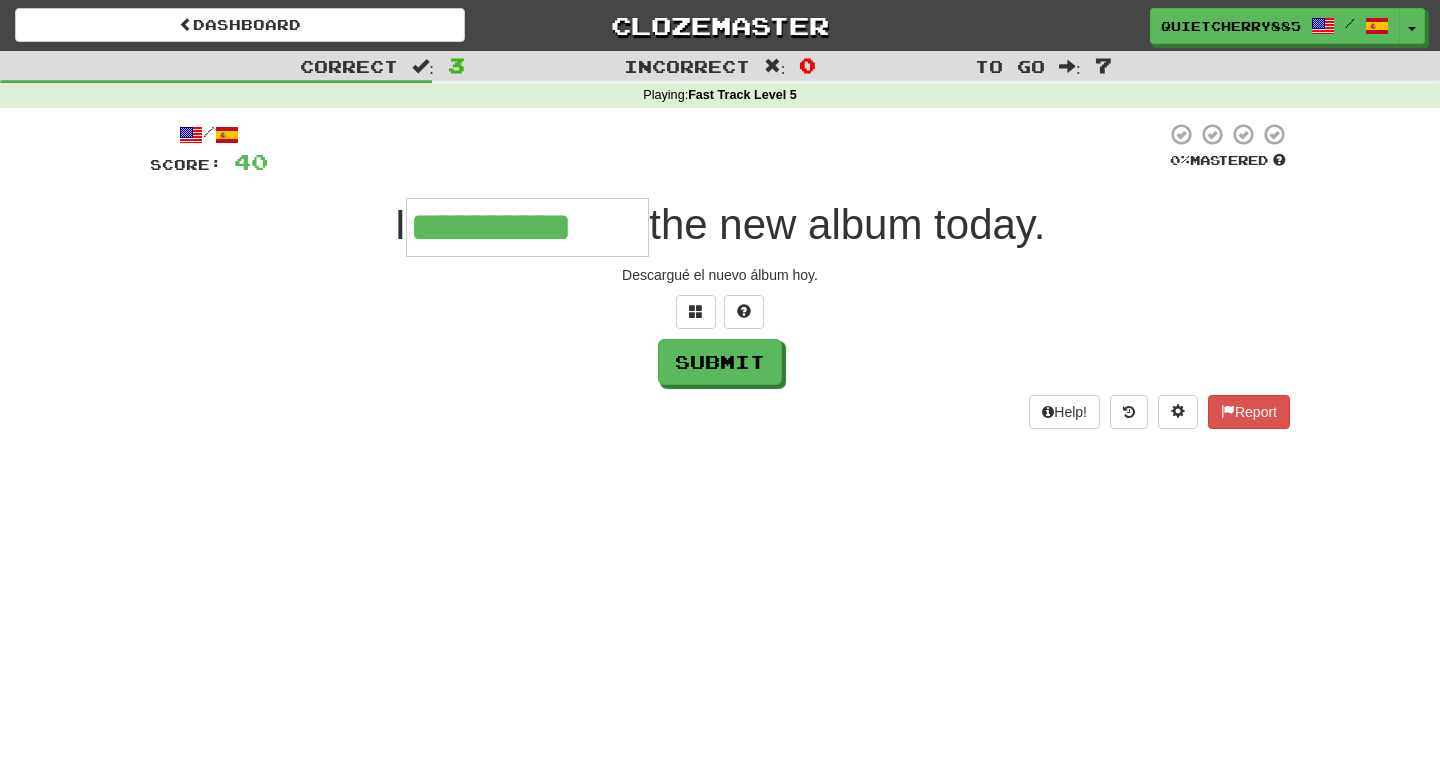 type on "**********" 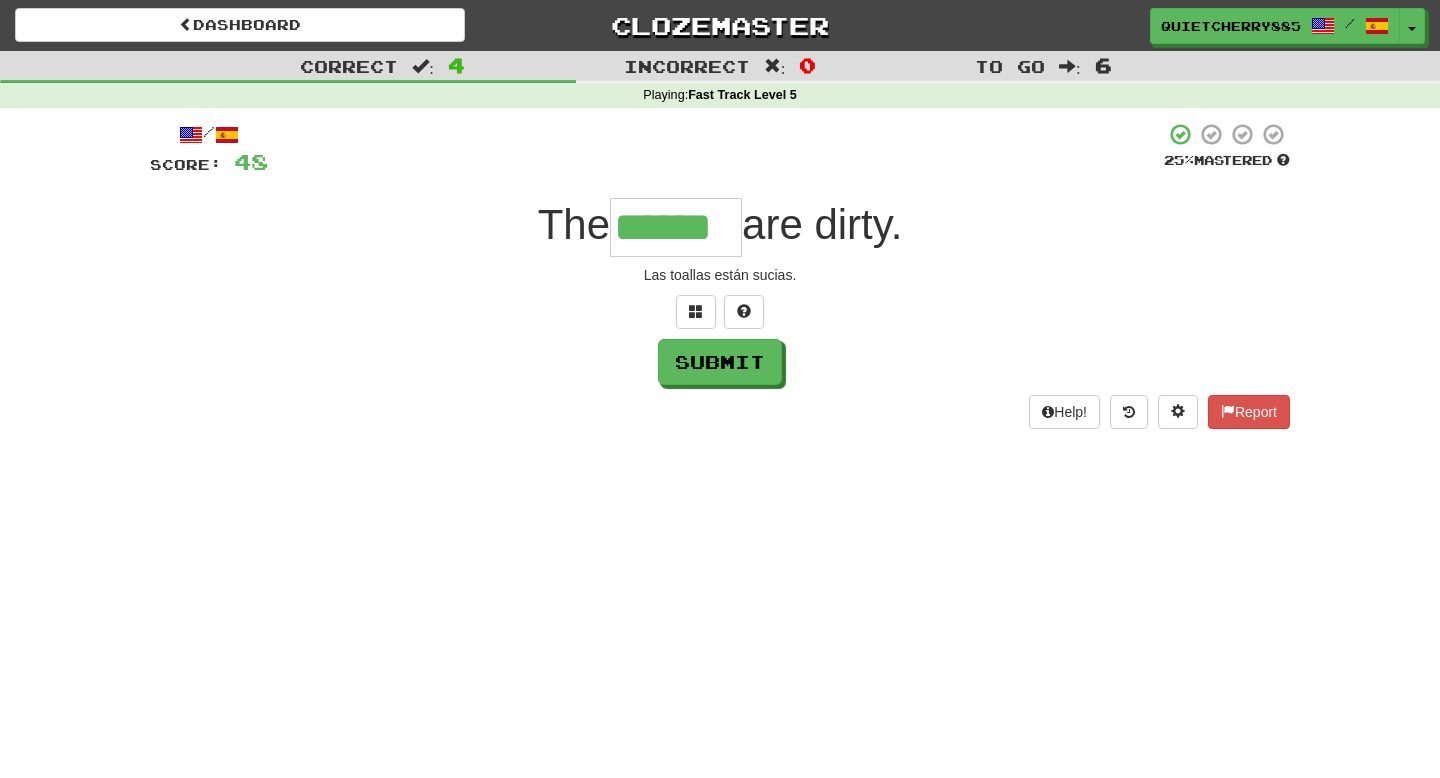 type on "******" 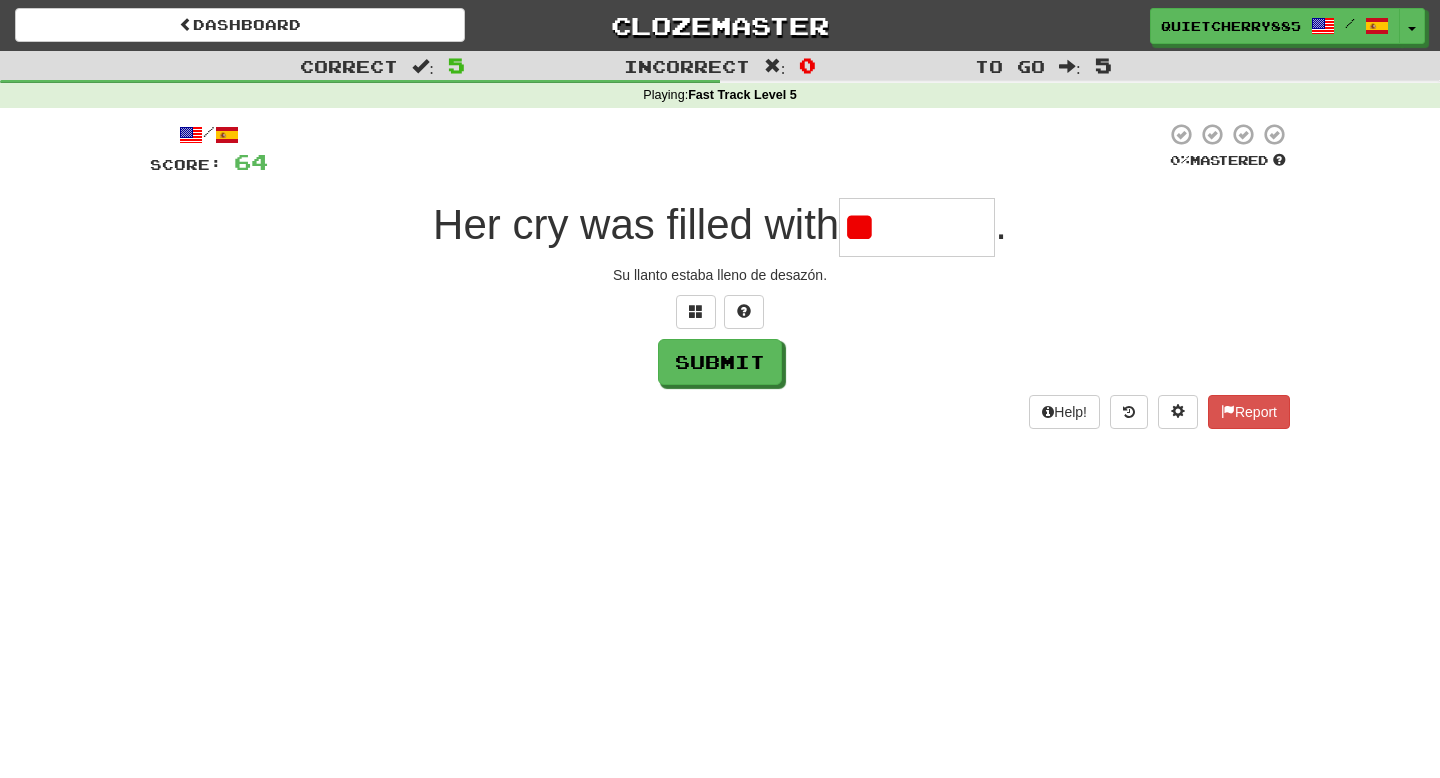 type on "*" 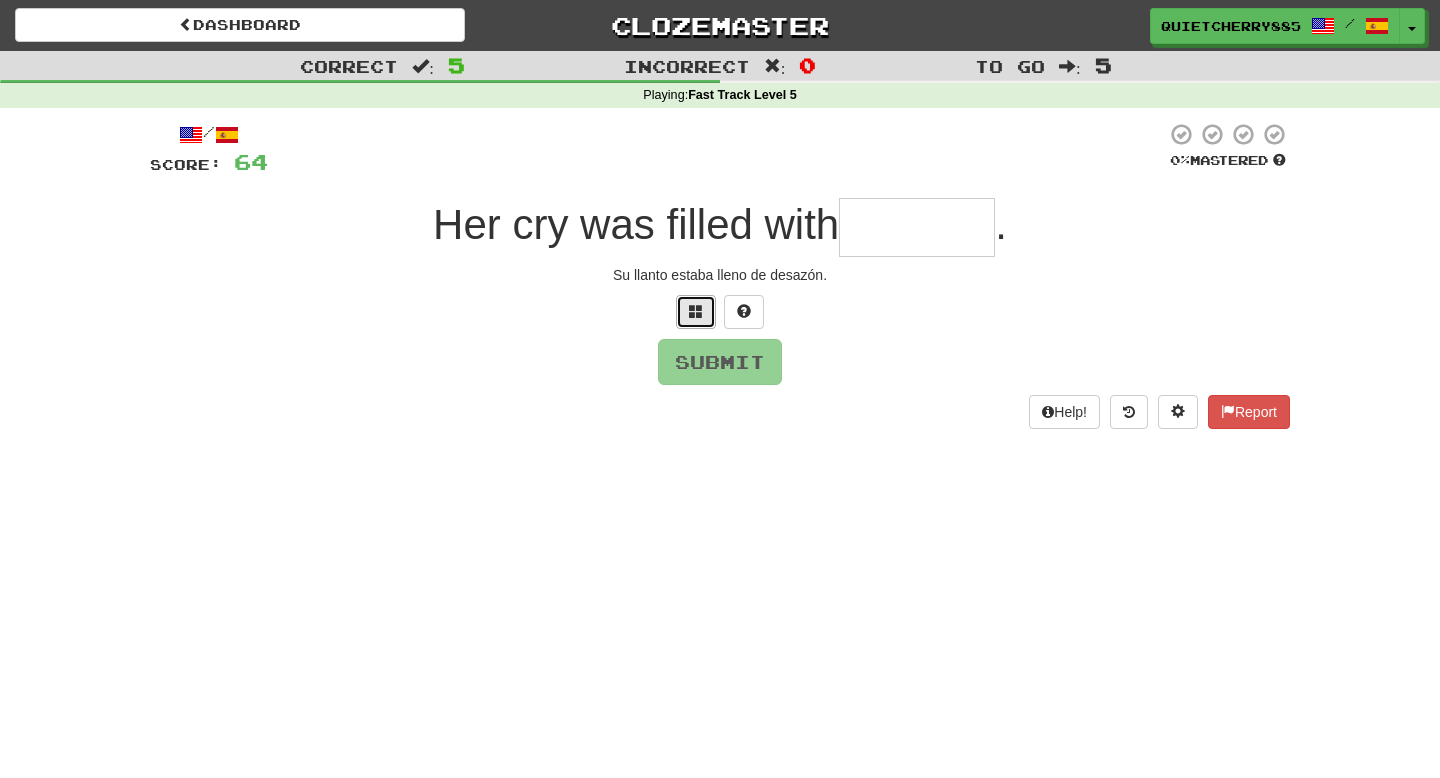 click at bounding box center (696, 311) 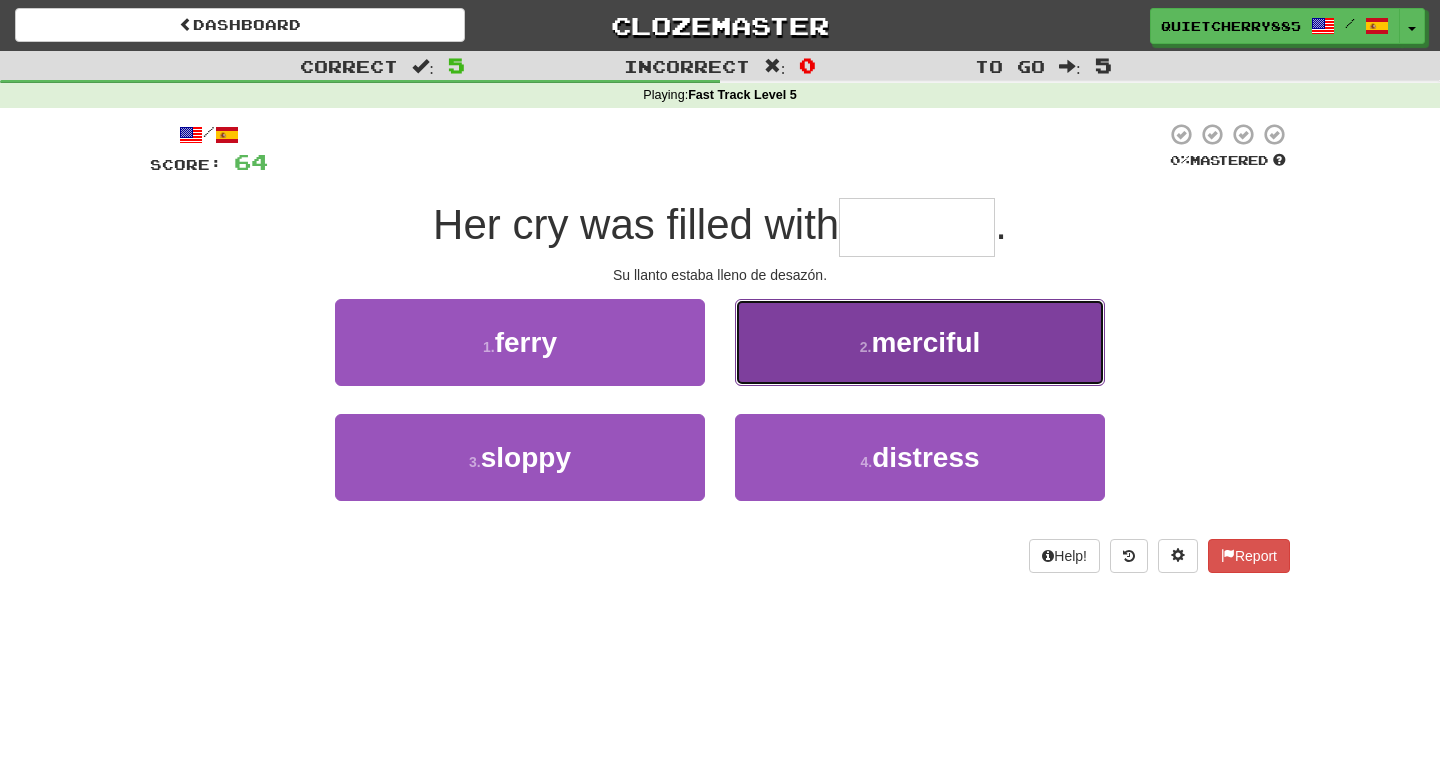 click on "2 . merciful" at bounding box center (920, 342) 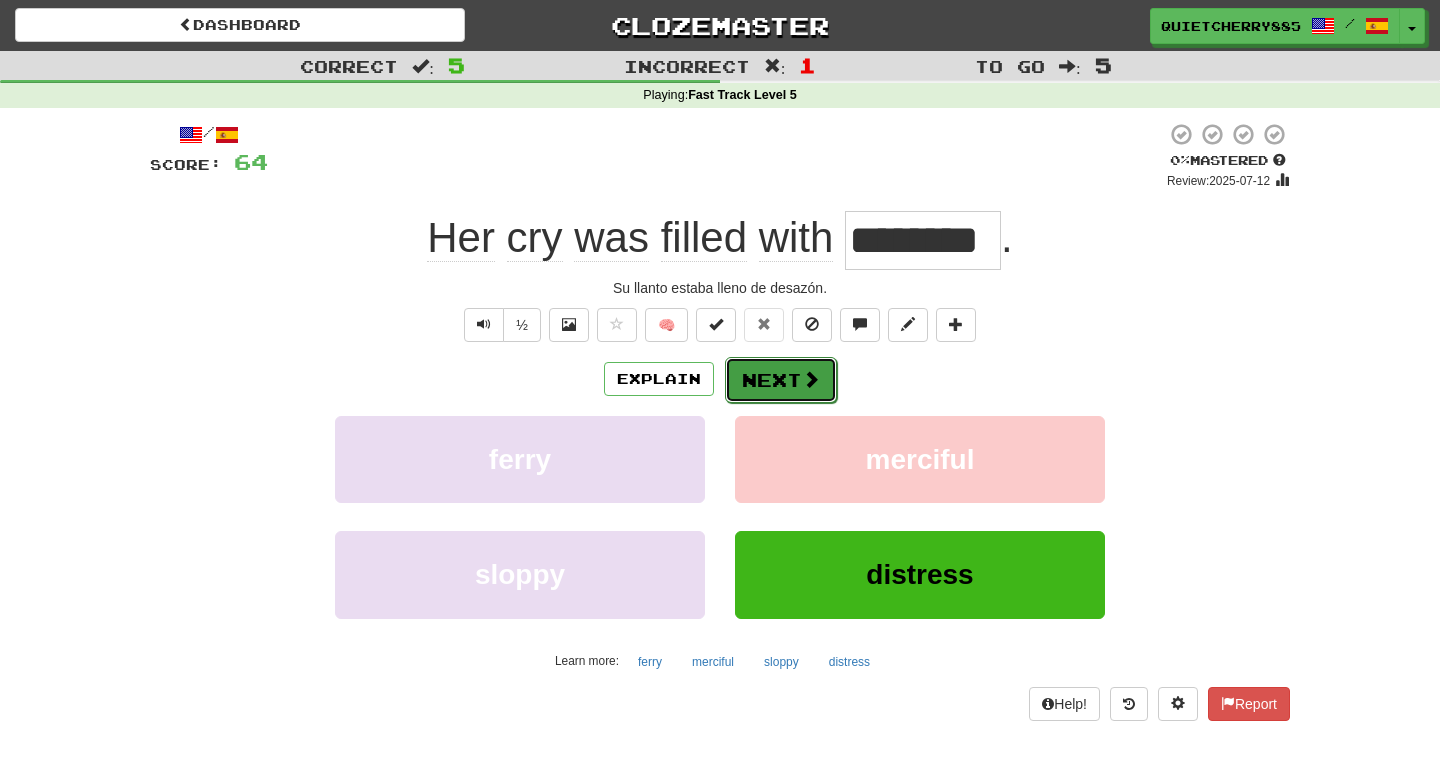 click on "Next" at bounding box center [781, 380] 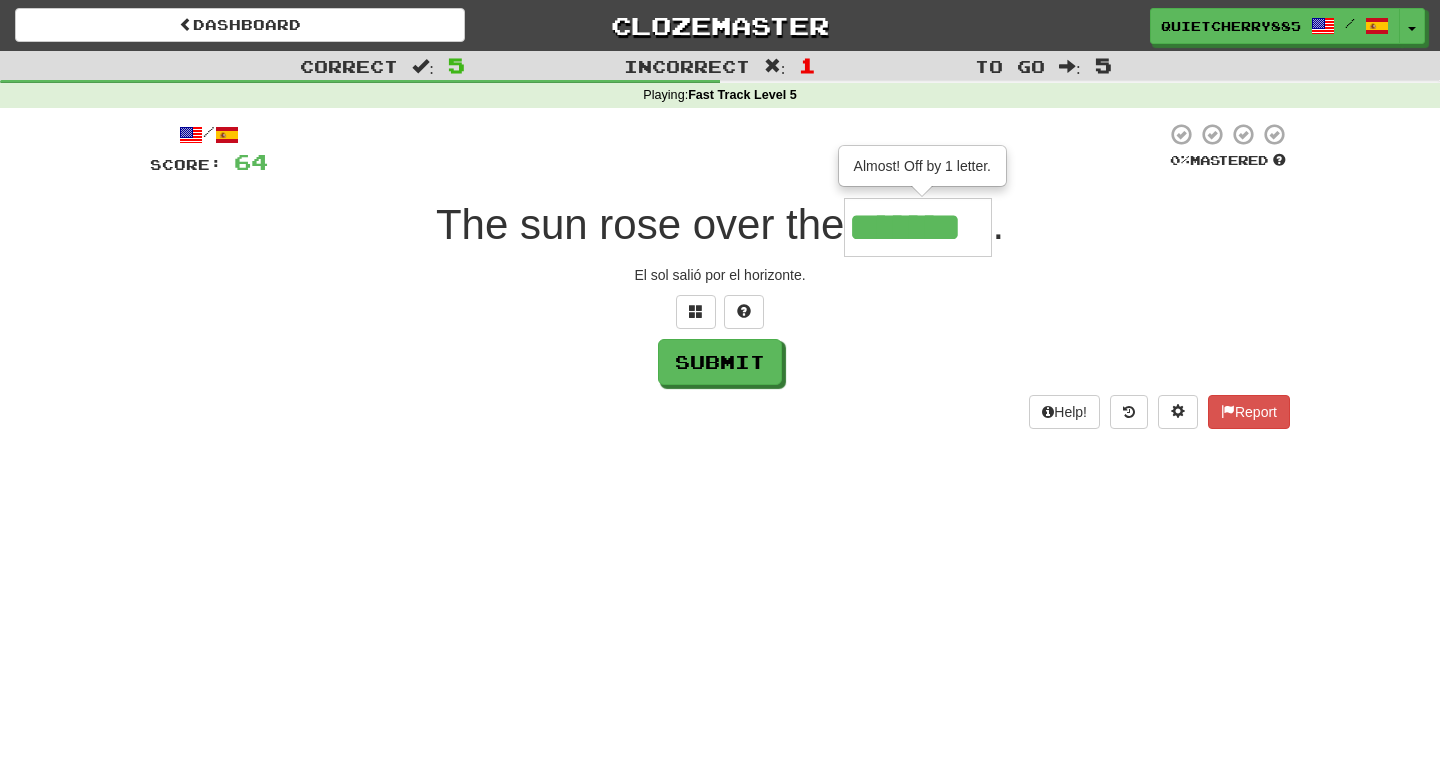 scroll, scrollTop: 0, scrollLeft: 0, axis: both 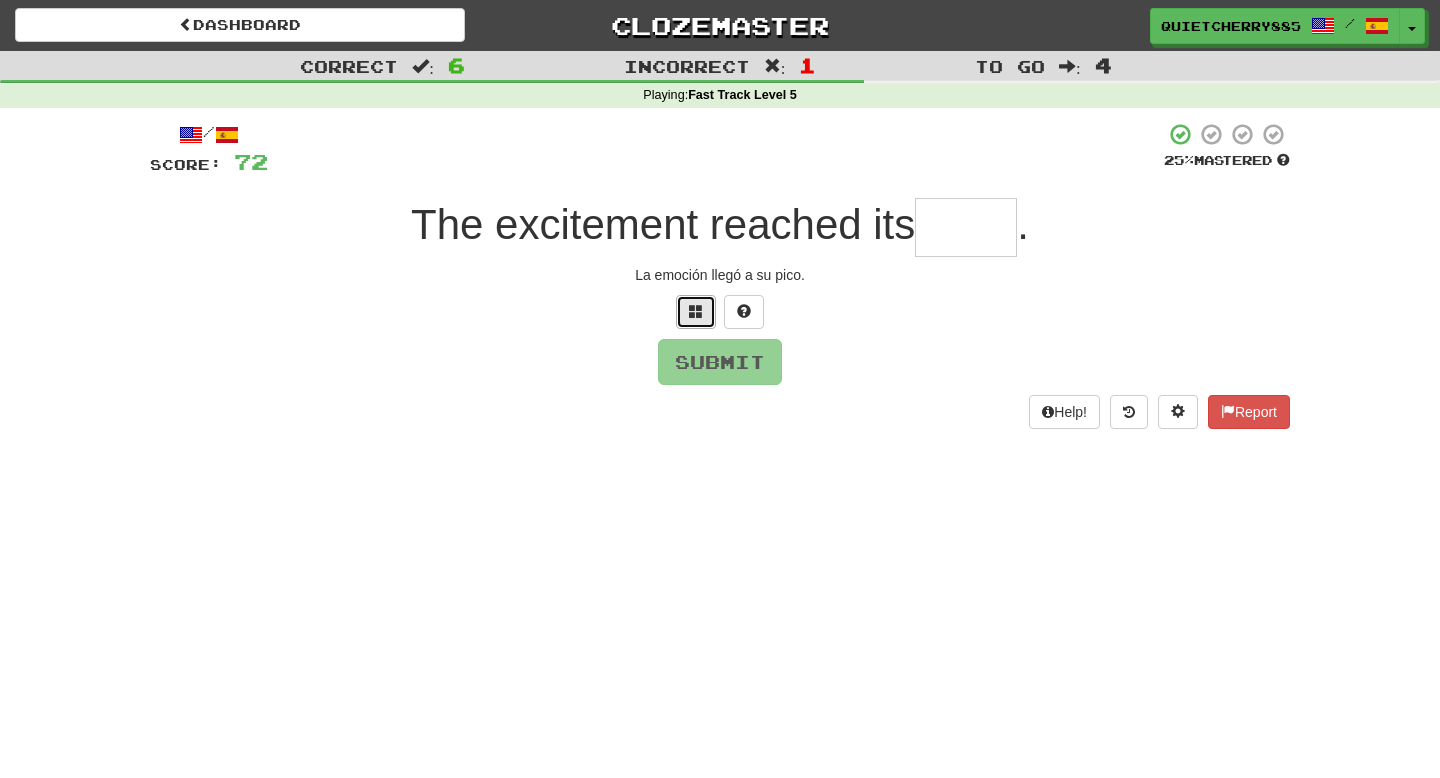 click at bounding box center [696, 311] 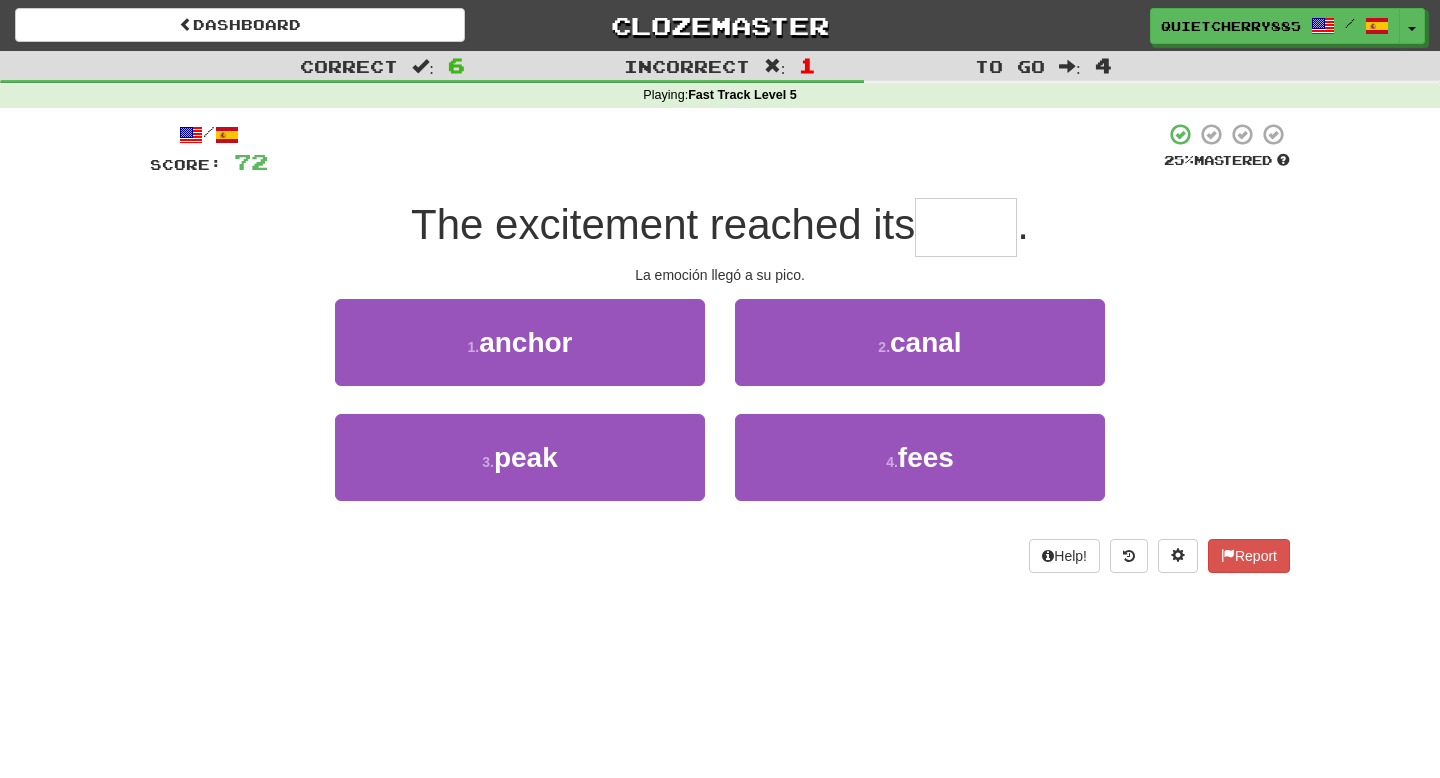 click on "1 . anchor" at bounding box center (520, 356) 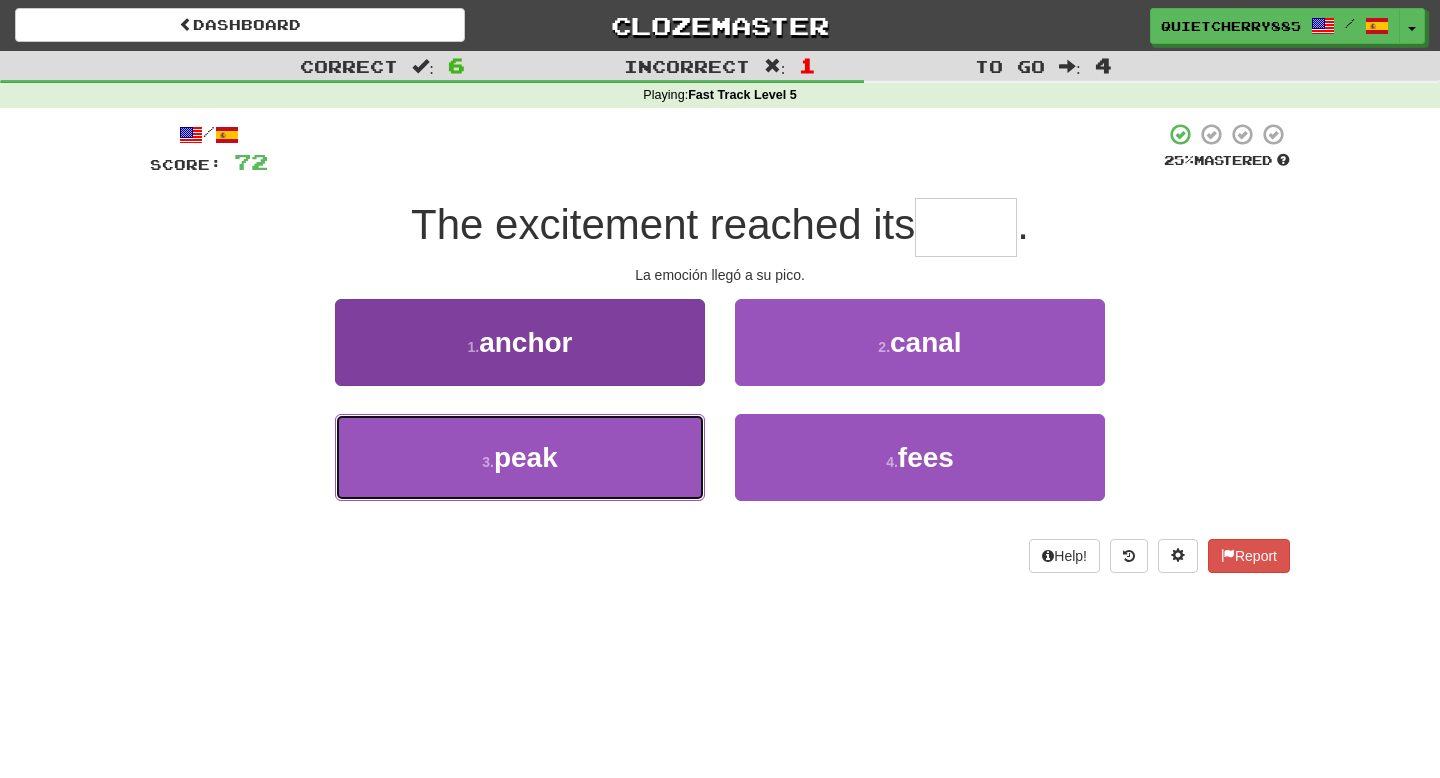 click on "3 . peak" at bounding box center (520, 457) 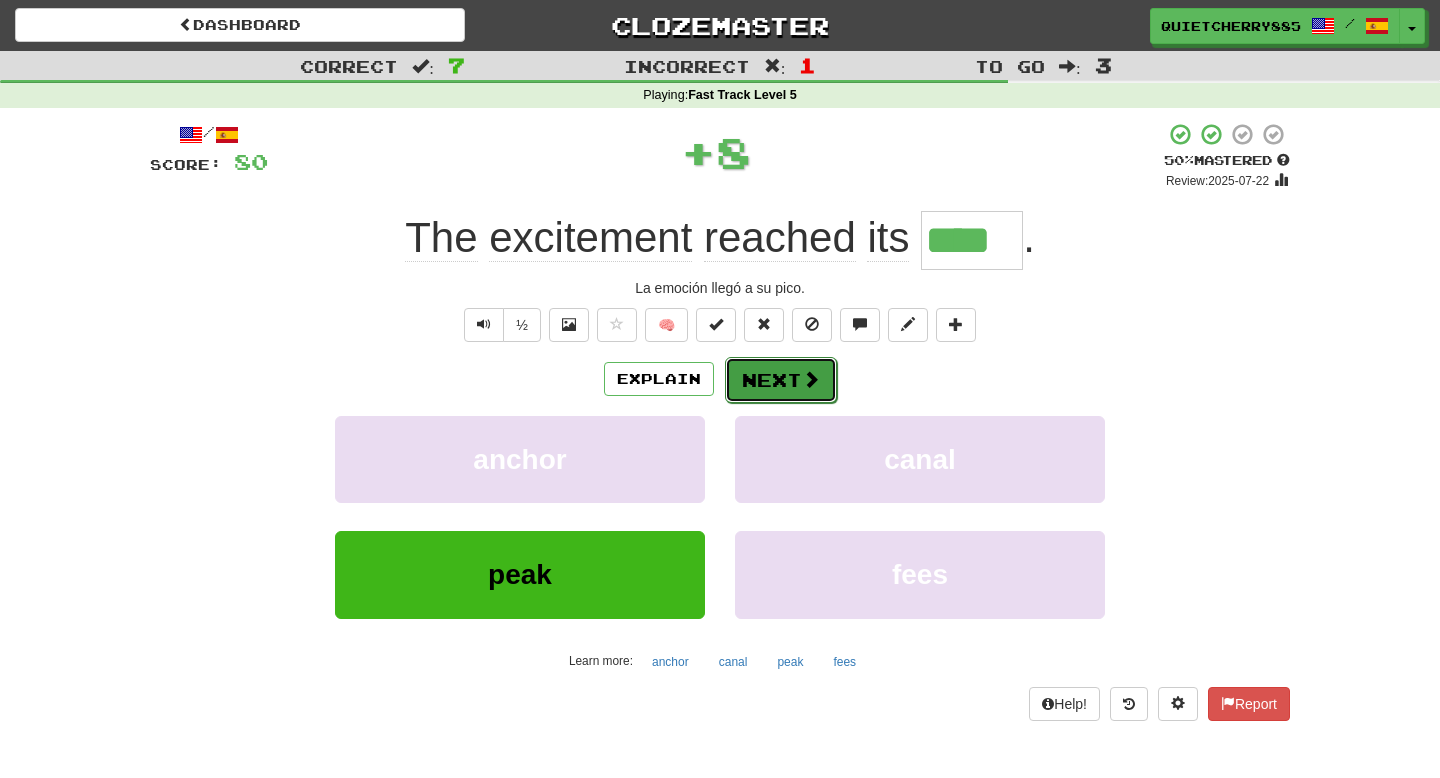 click on "Next" at bounding box center (781, 380) 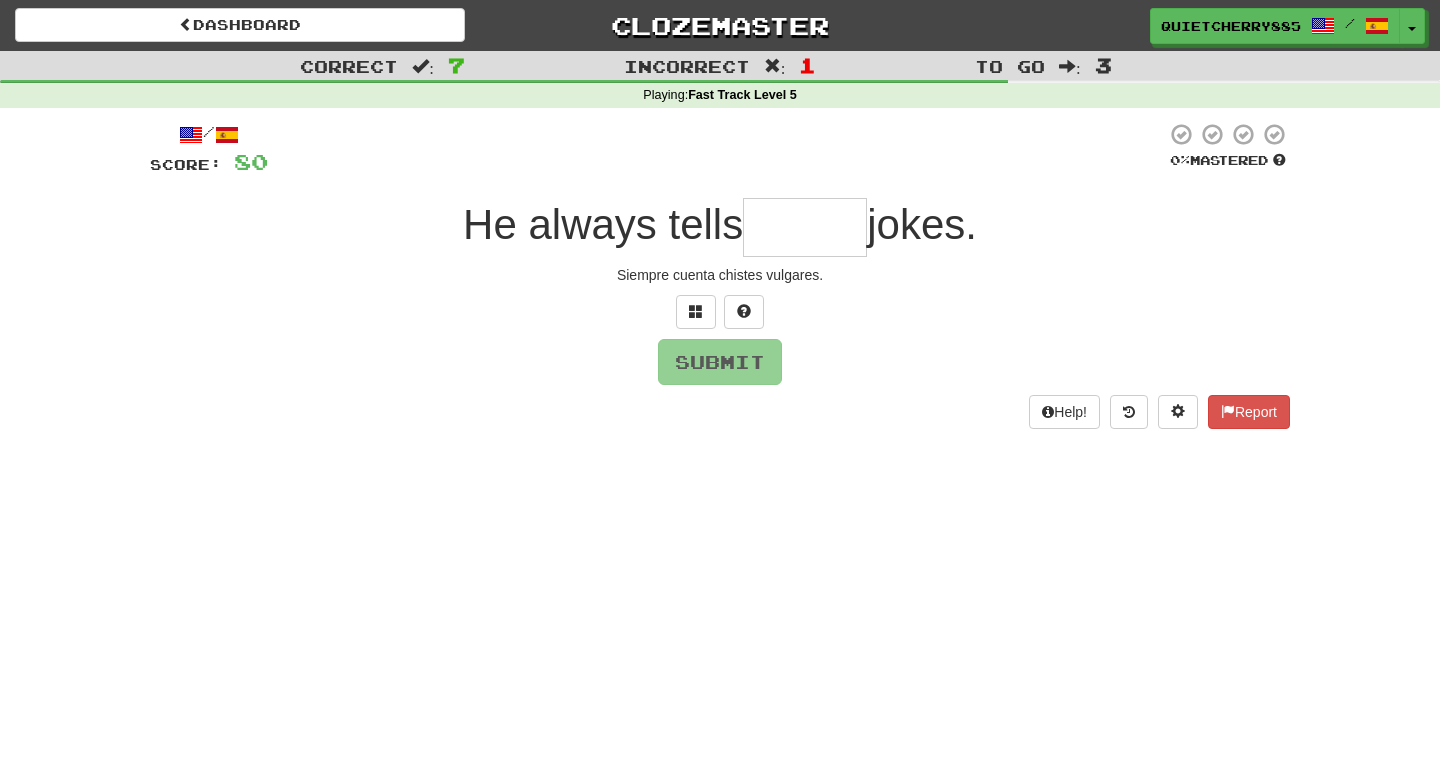 type on "*" 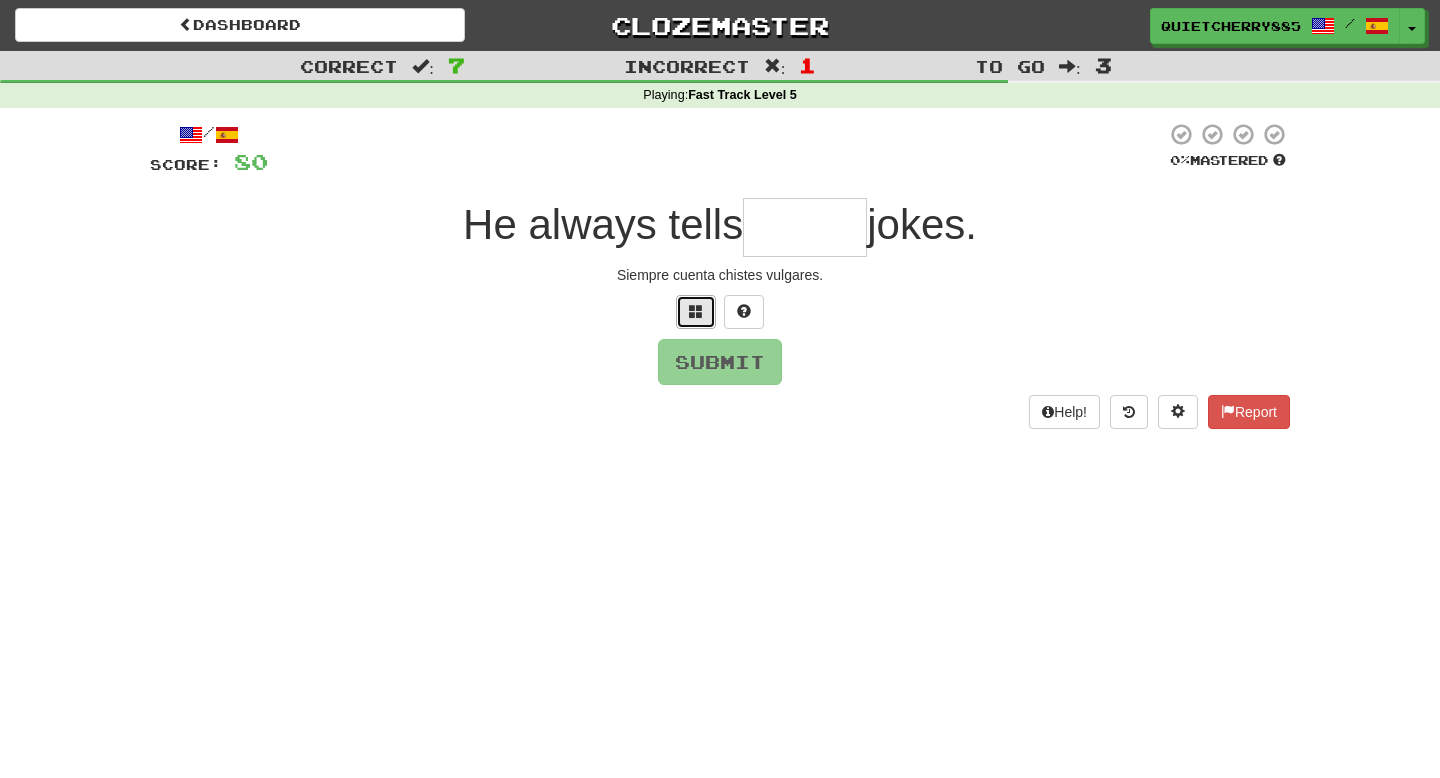 click at bounding box center [696, 311] 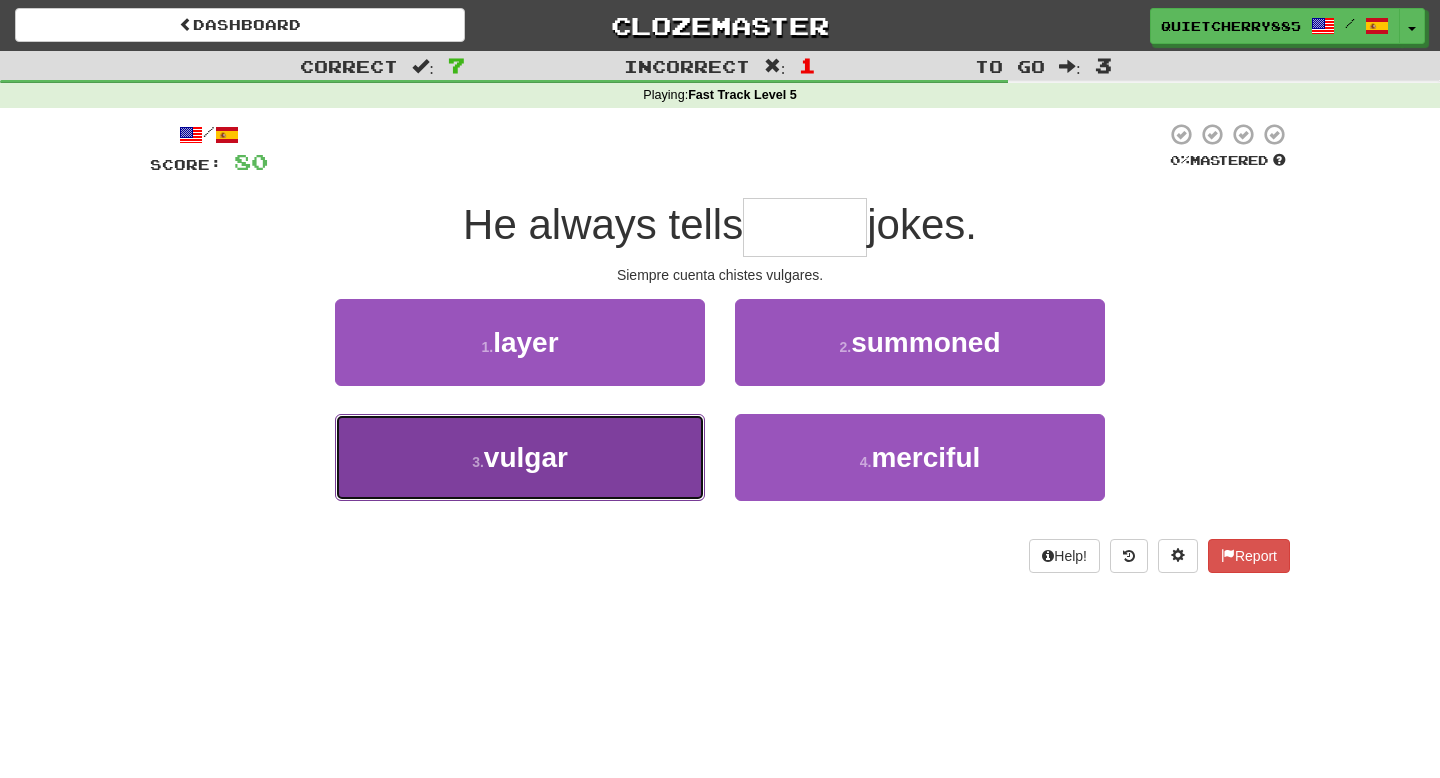 click on "vulgar" at bounding box center (526, 457) 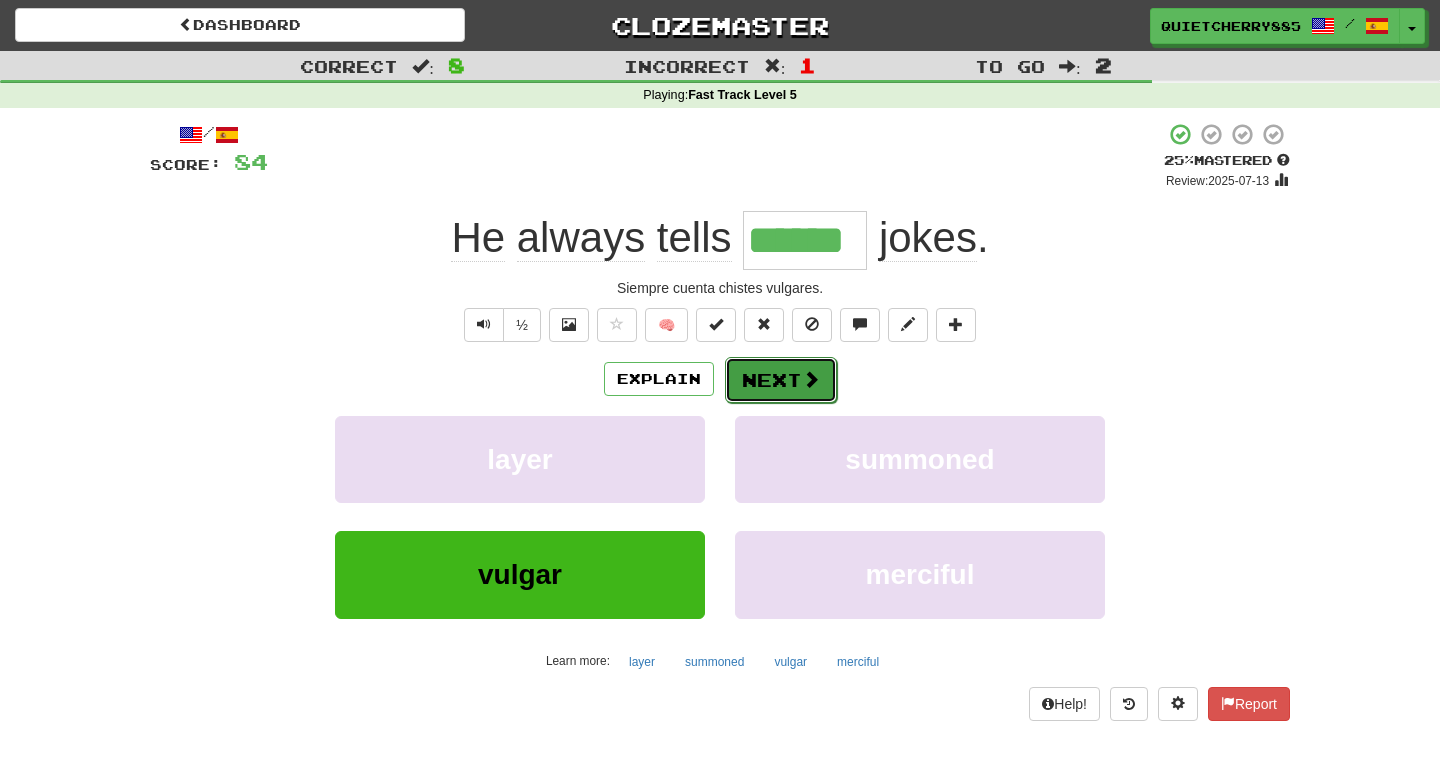 click on "Next" at bounding box center (781, 380) 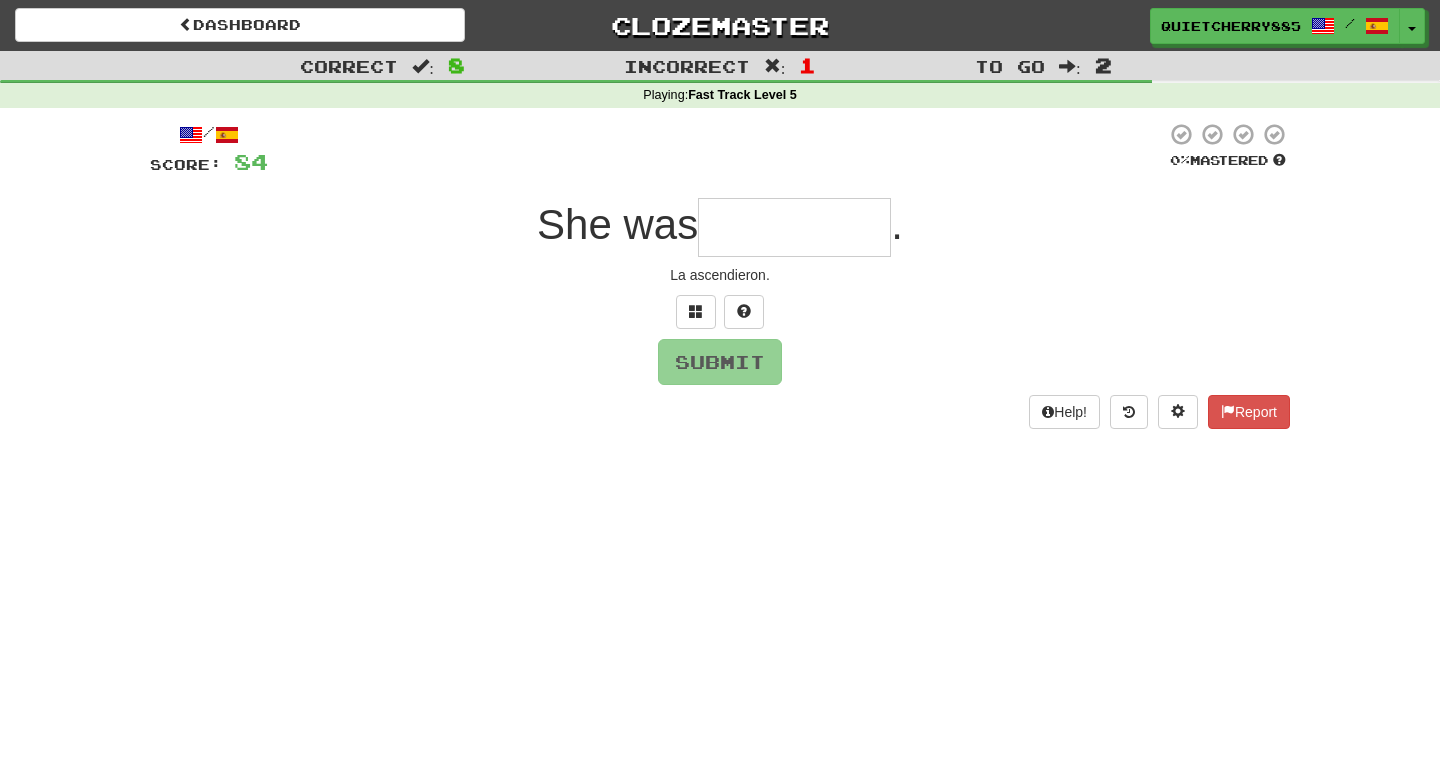 type on "*" 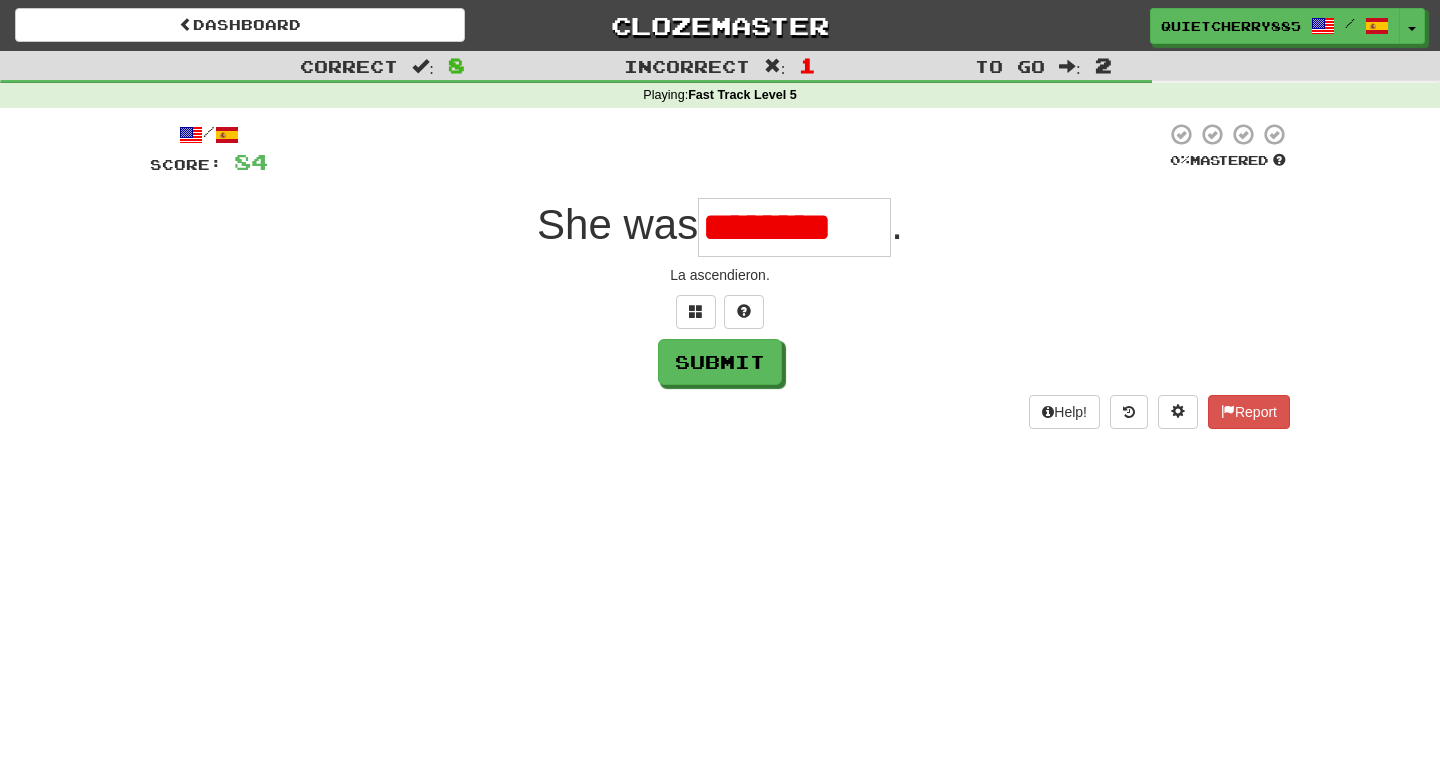 scroll, scrollTop: 0, scrollLeft: 0, axis: both 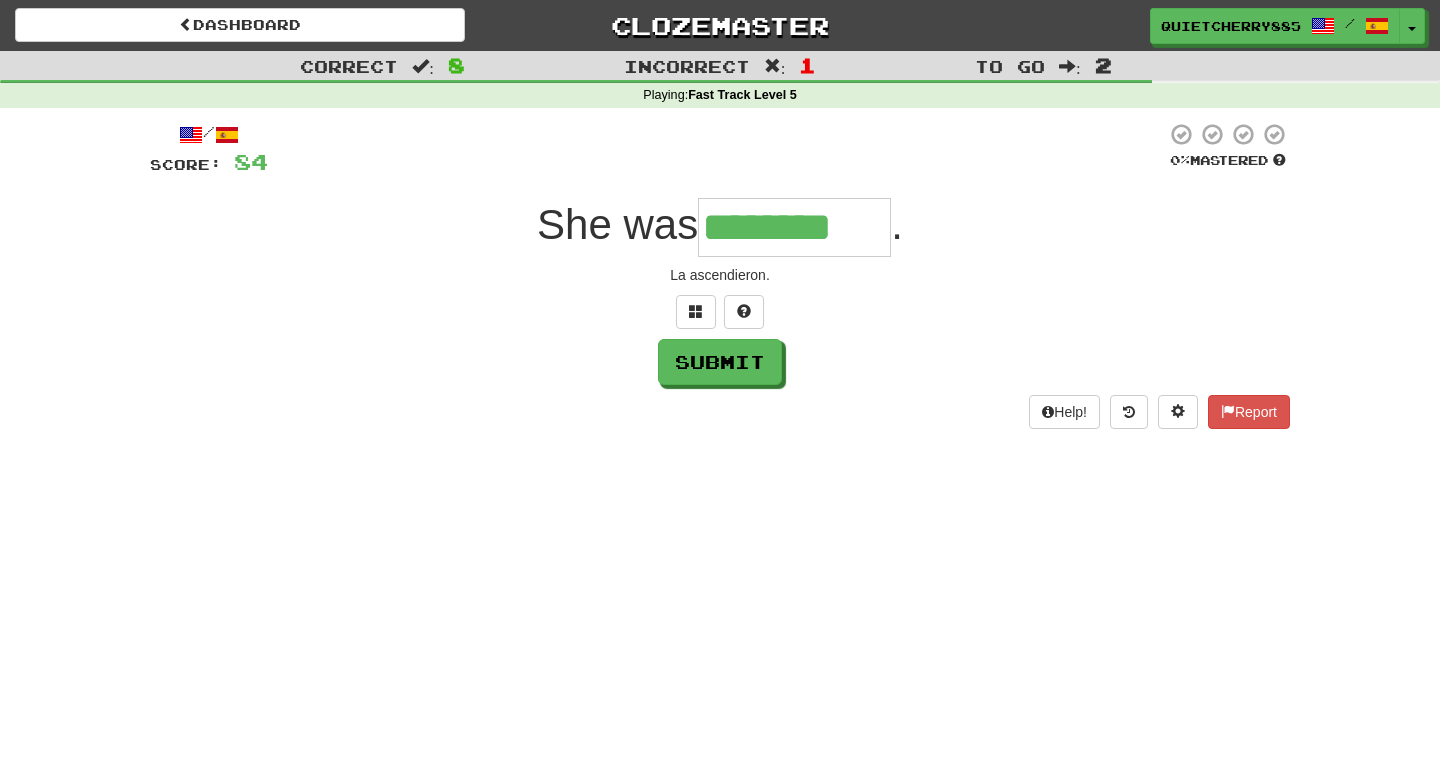 type on "********" 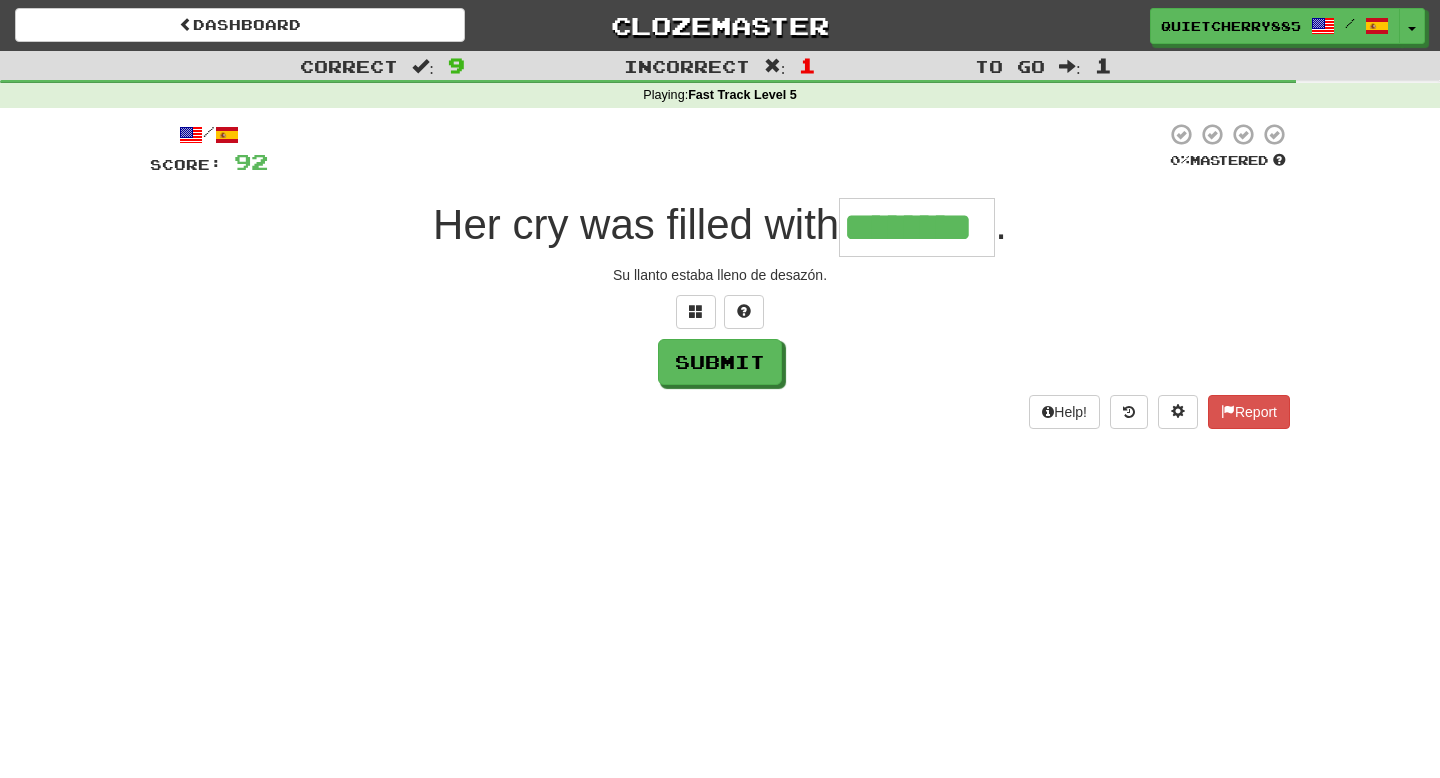 type on "********" 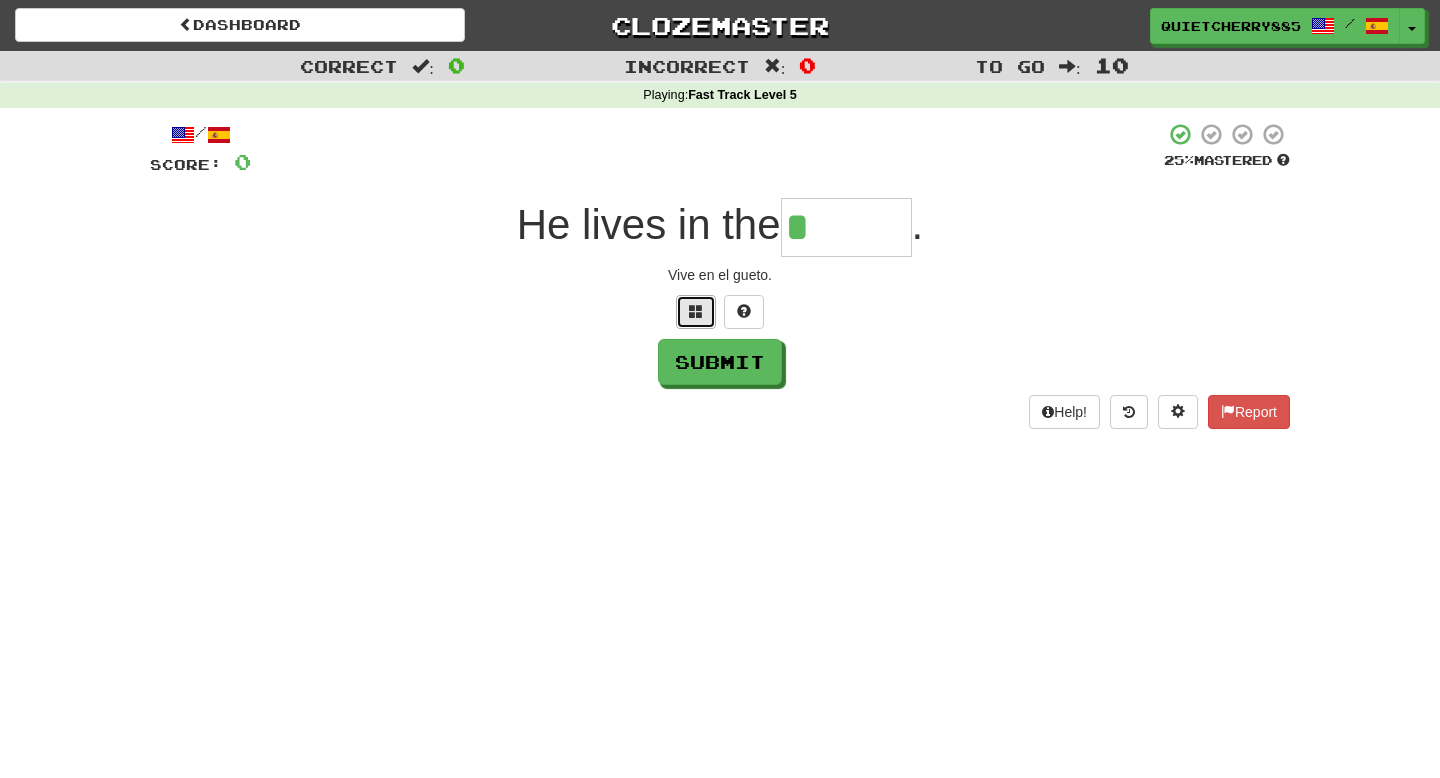 click at bounding box center [696, 312] 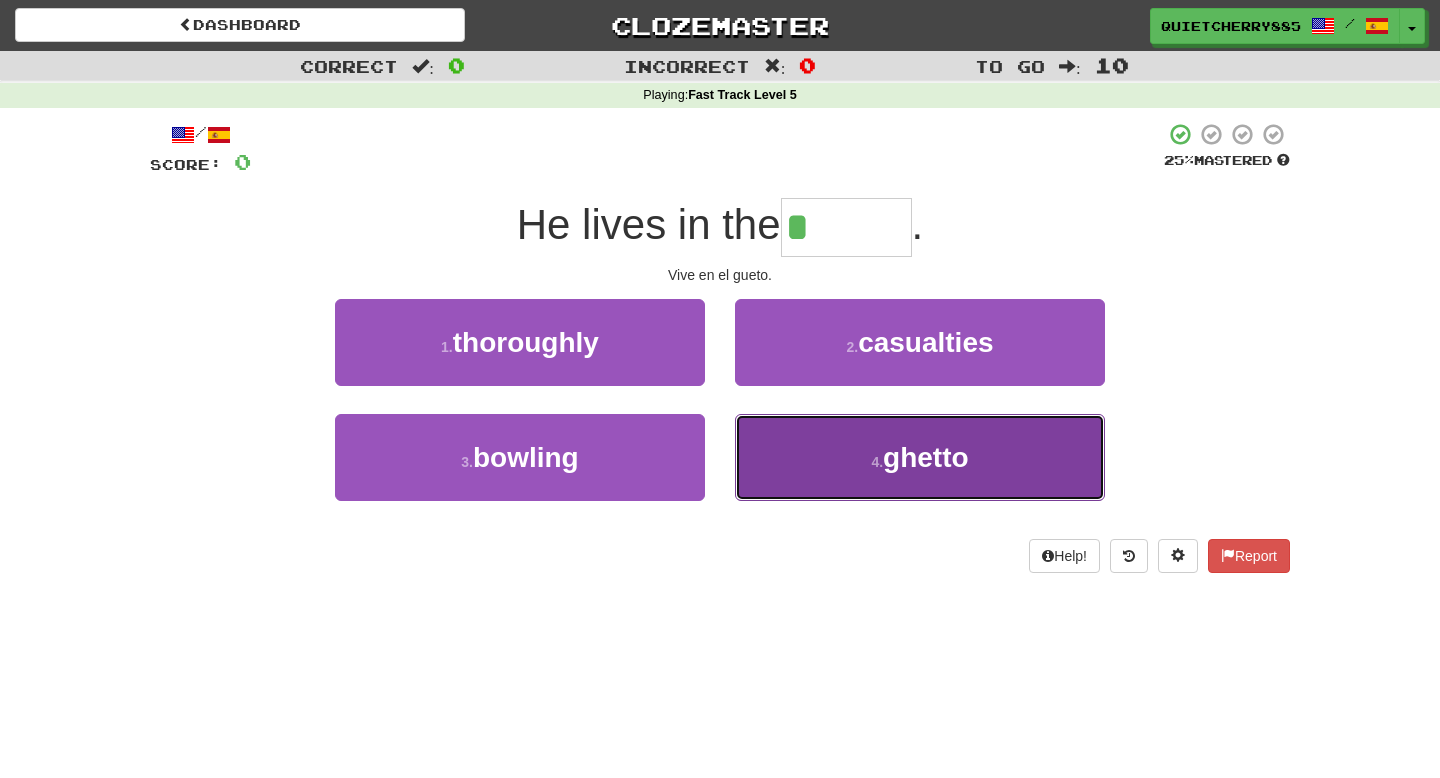 click on "4 . ghetto" at bounding box center [920, 457] 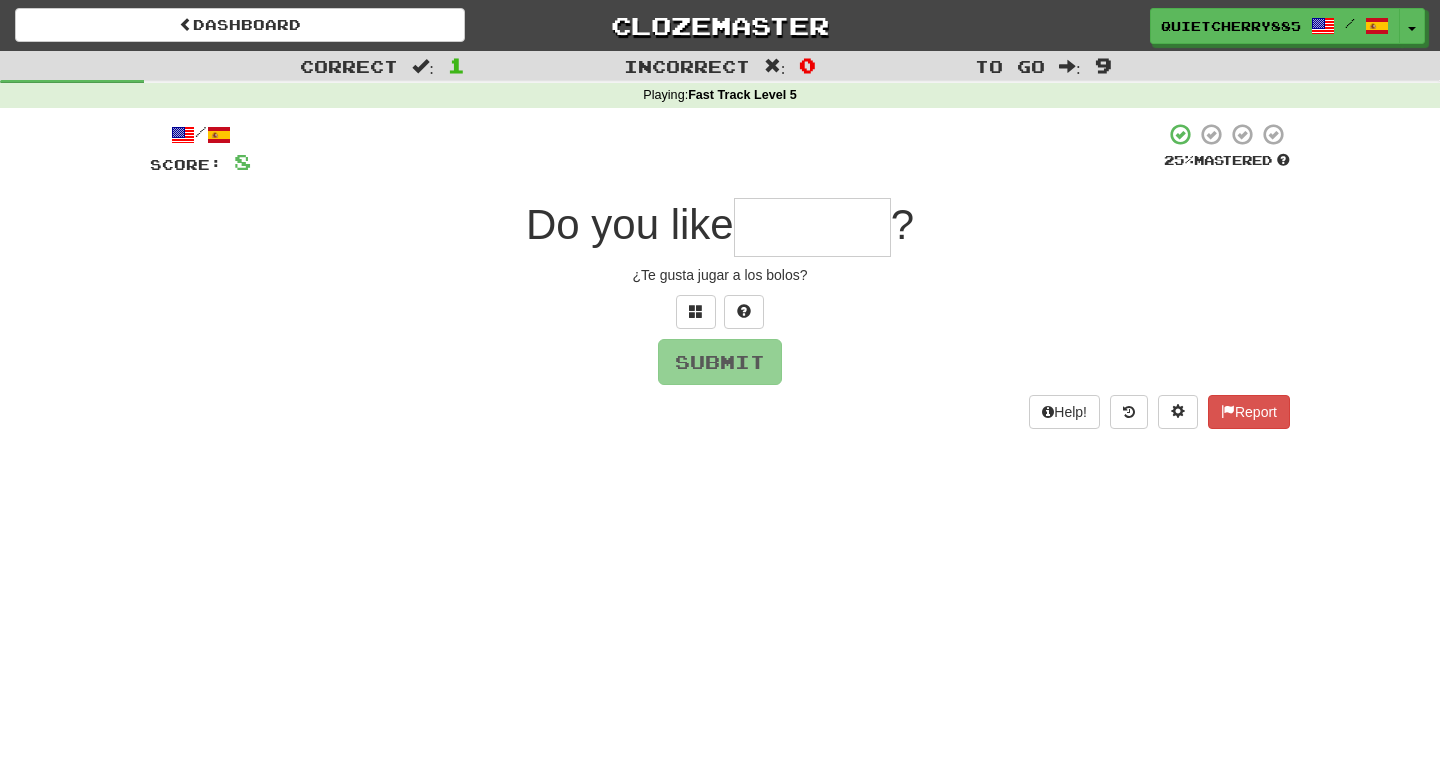 type on "*" 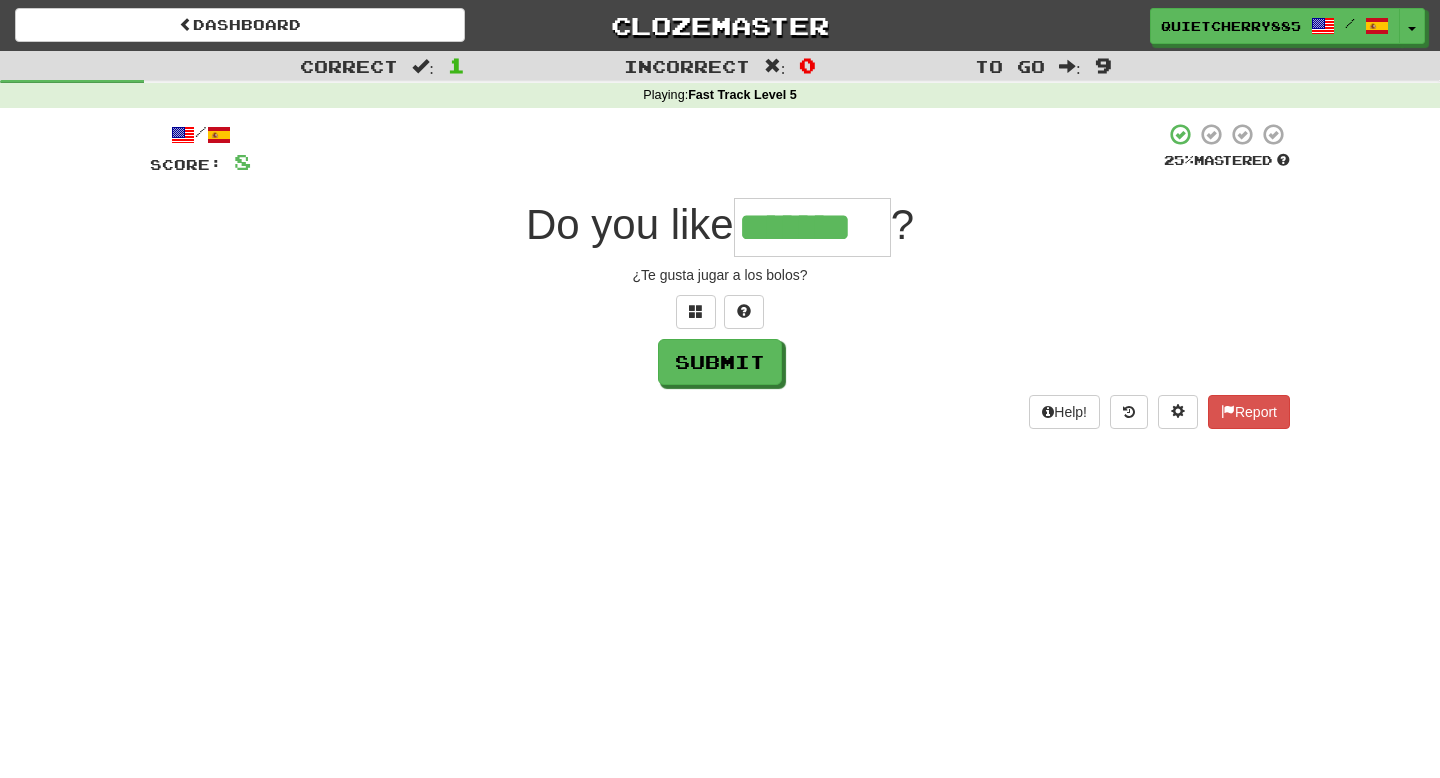 type on "*******" 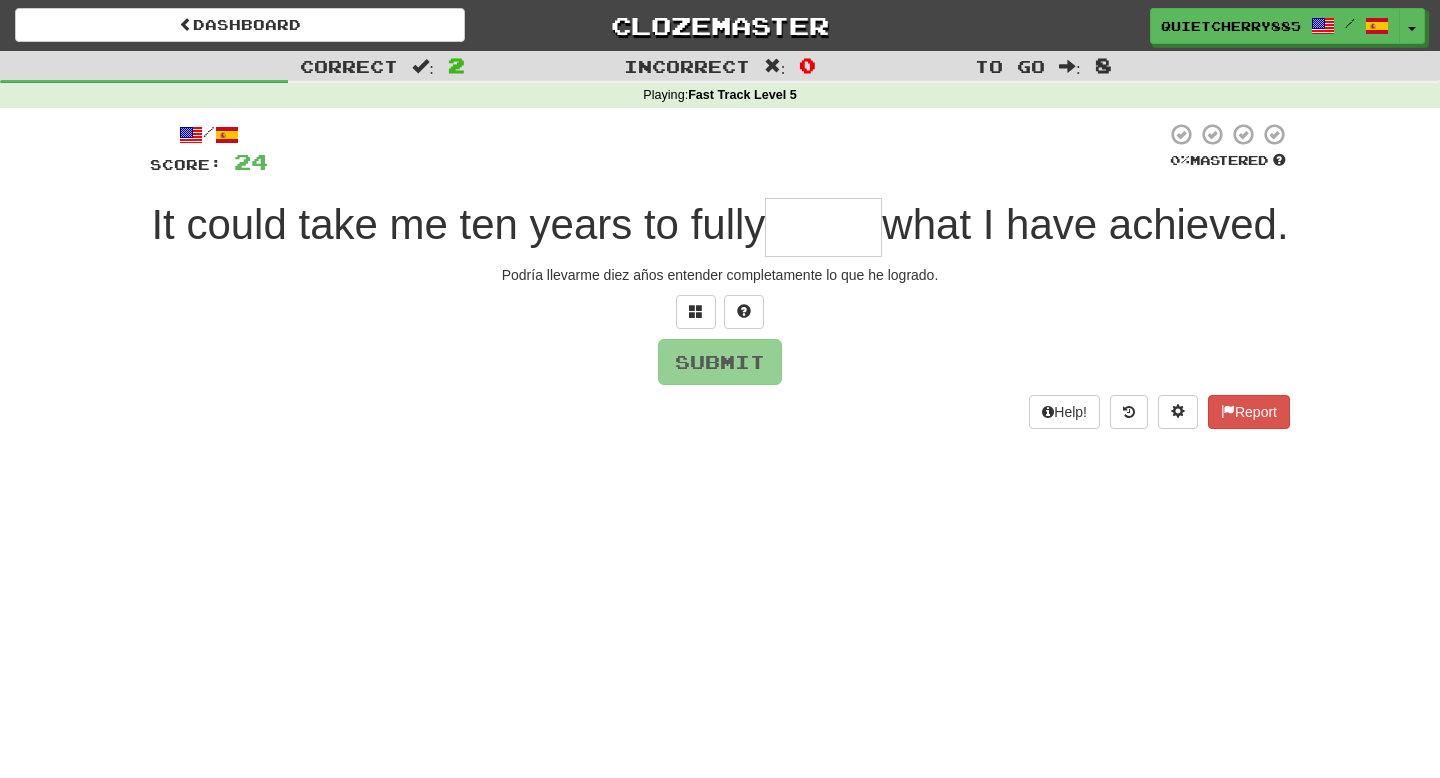type on "*" 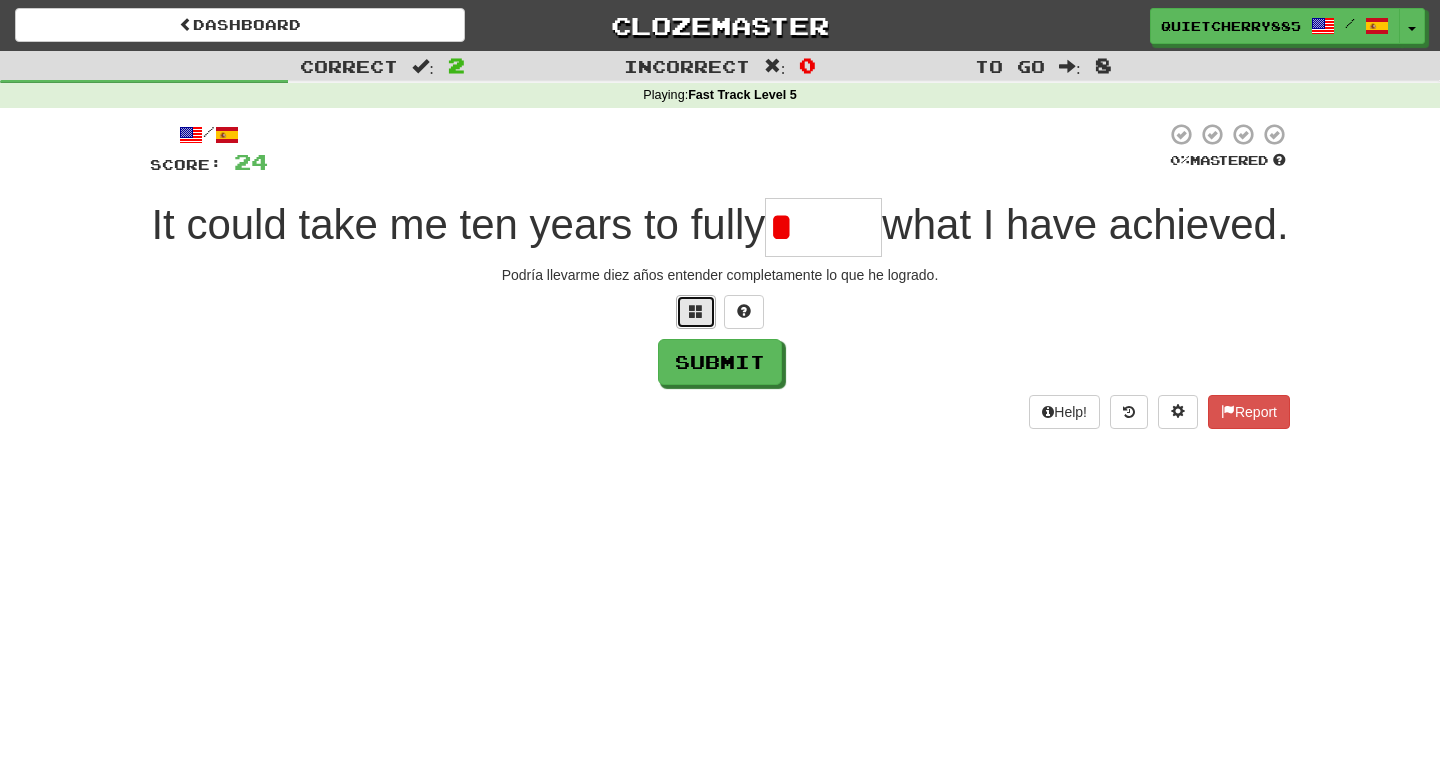 click at bounding box center [696, 311] 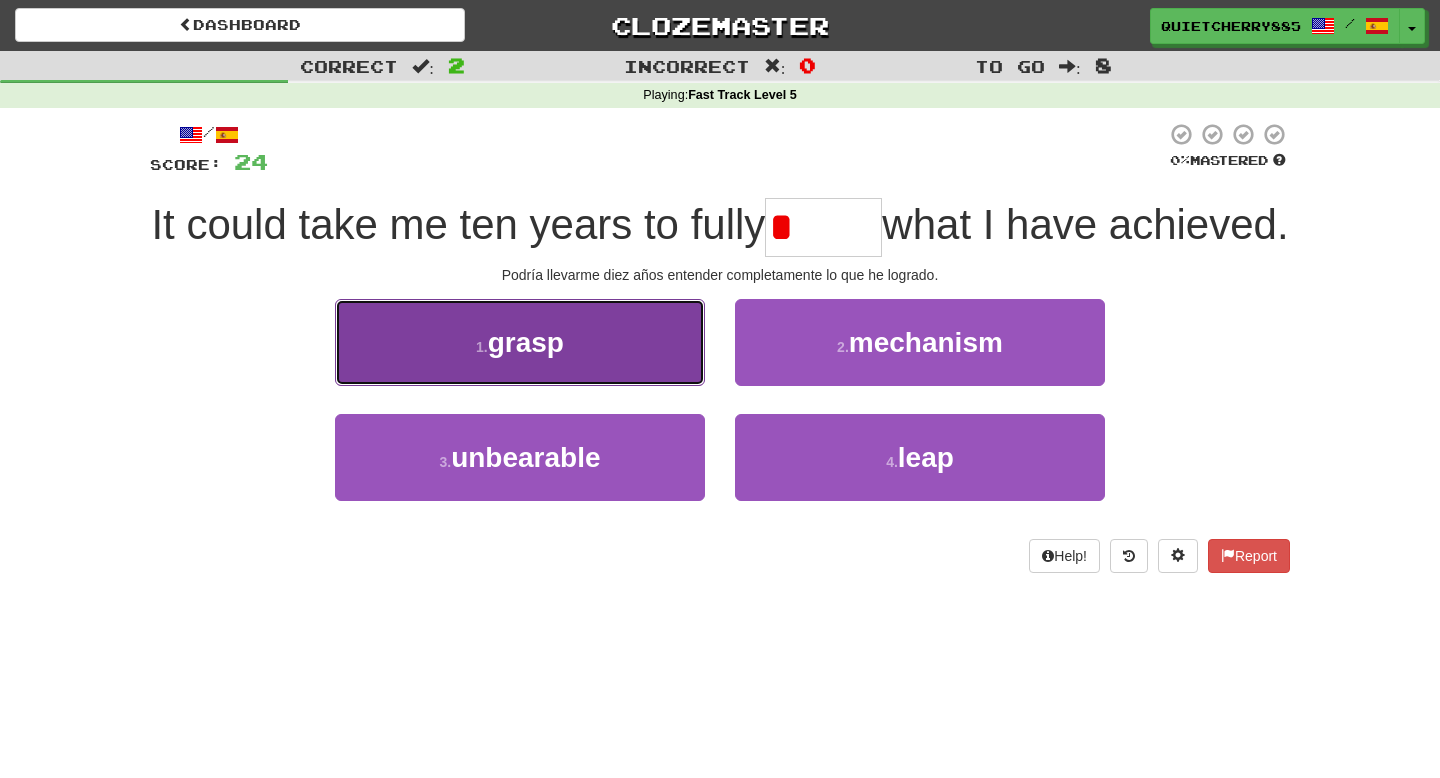 click on "[NUMBER] . grasp" at bounding box center [520, 342] 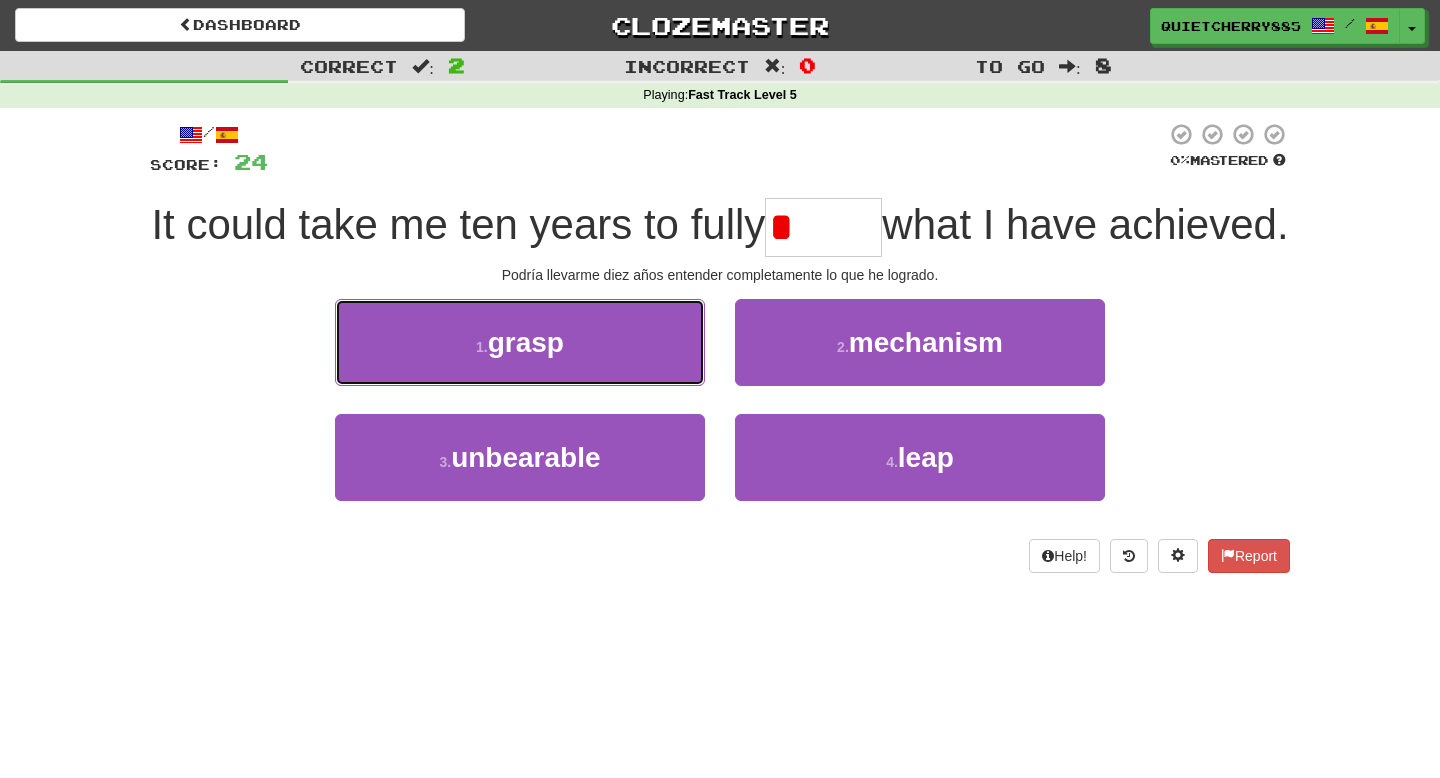 type on "*****" 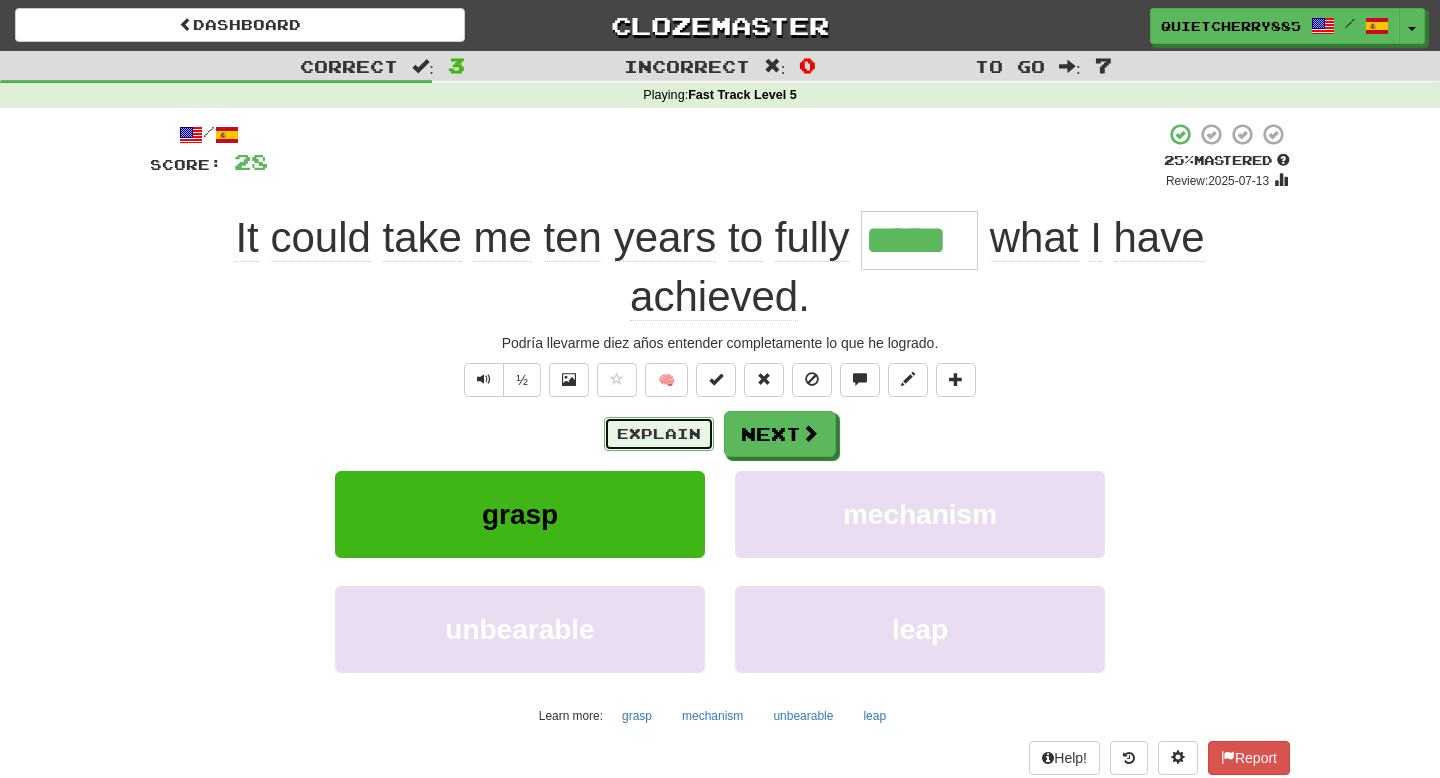 click on "Explain" at bounding box center (659, 434) 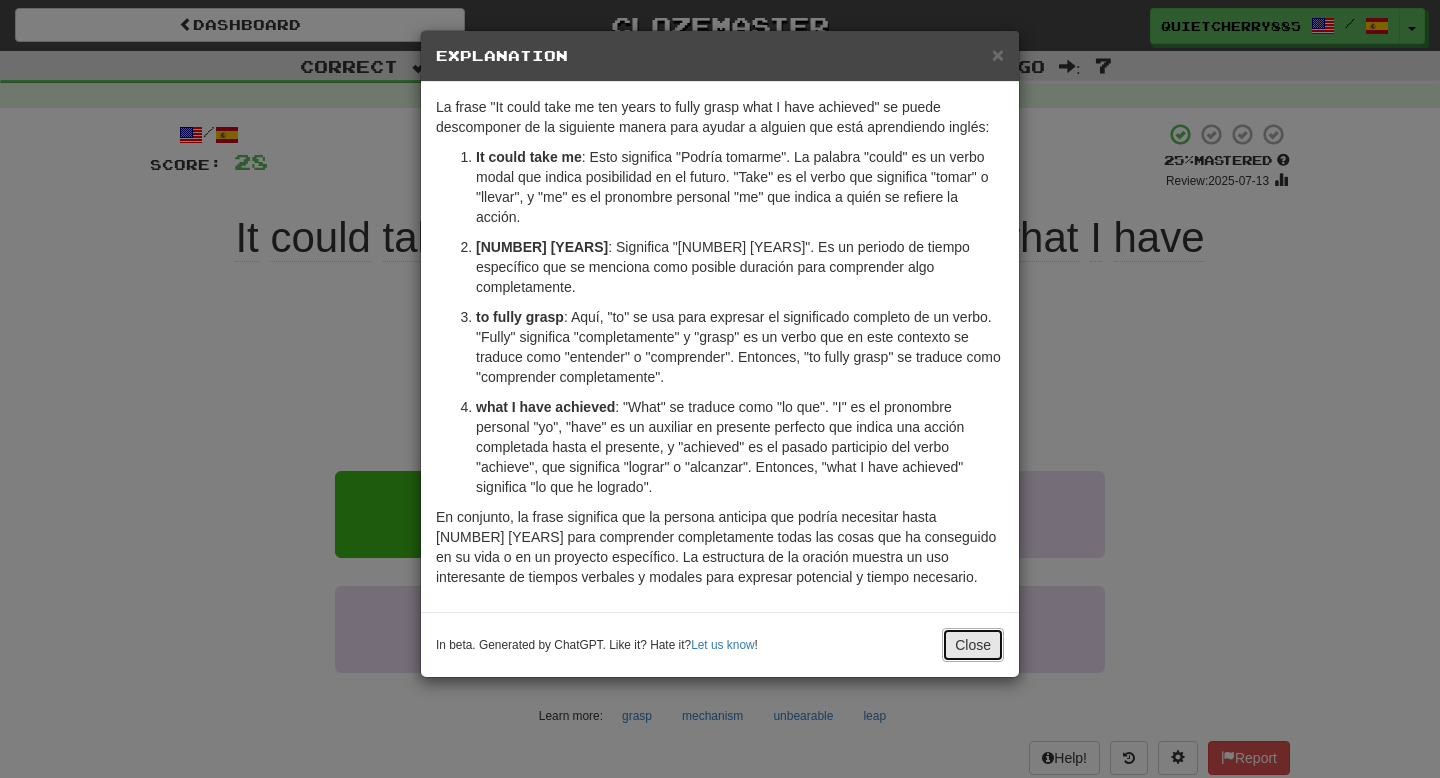 click on "Close" at bounding box center (973, 645) 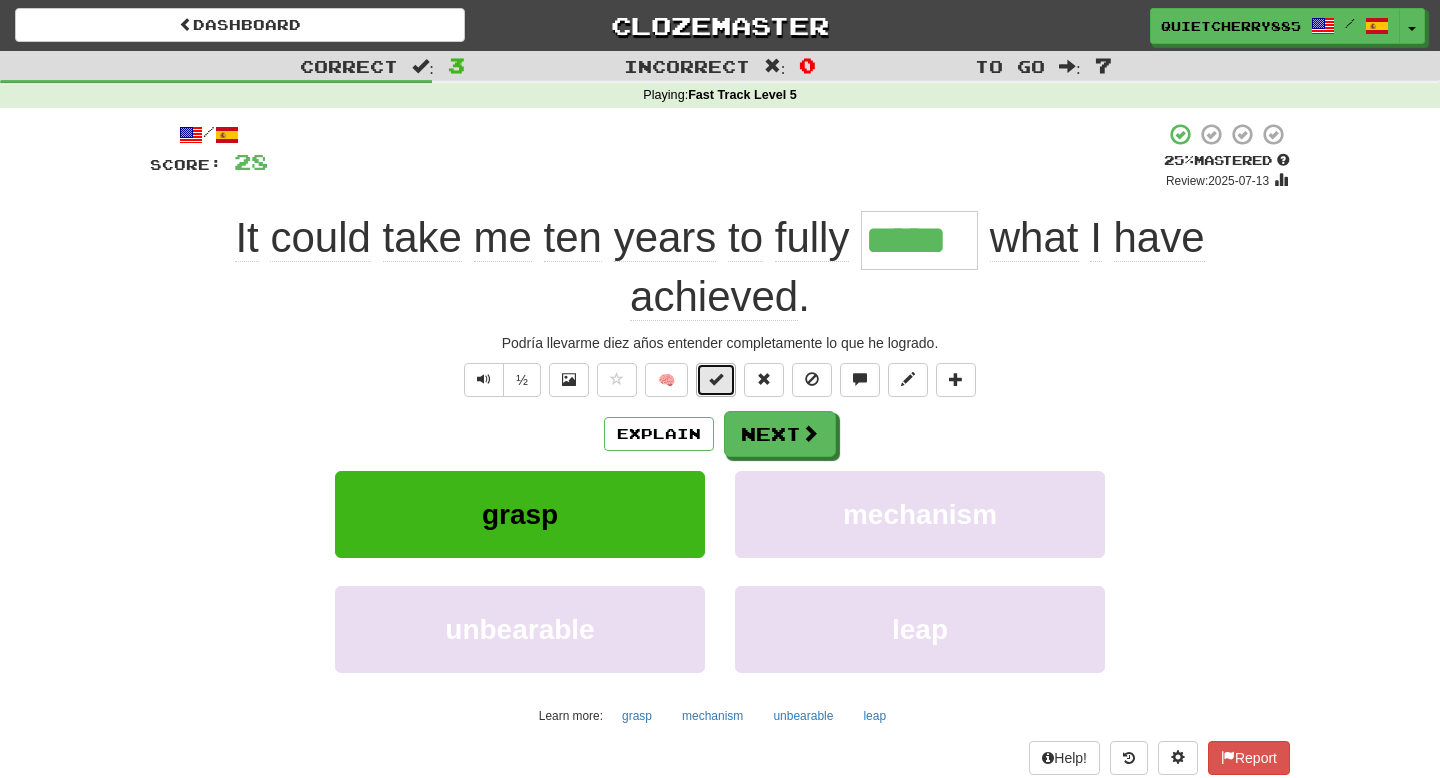 click at bounding box center [716, 379] 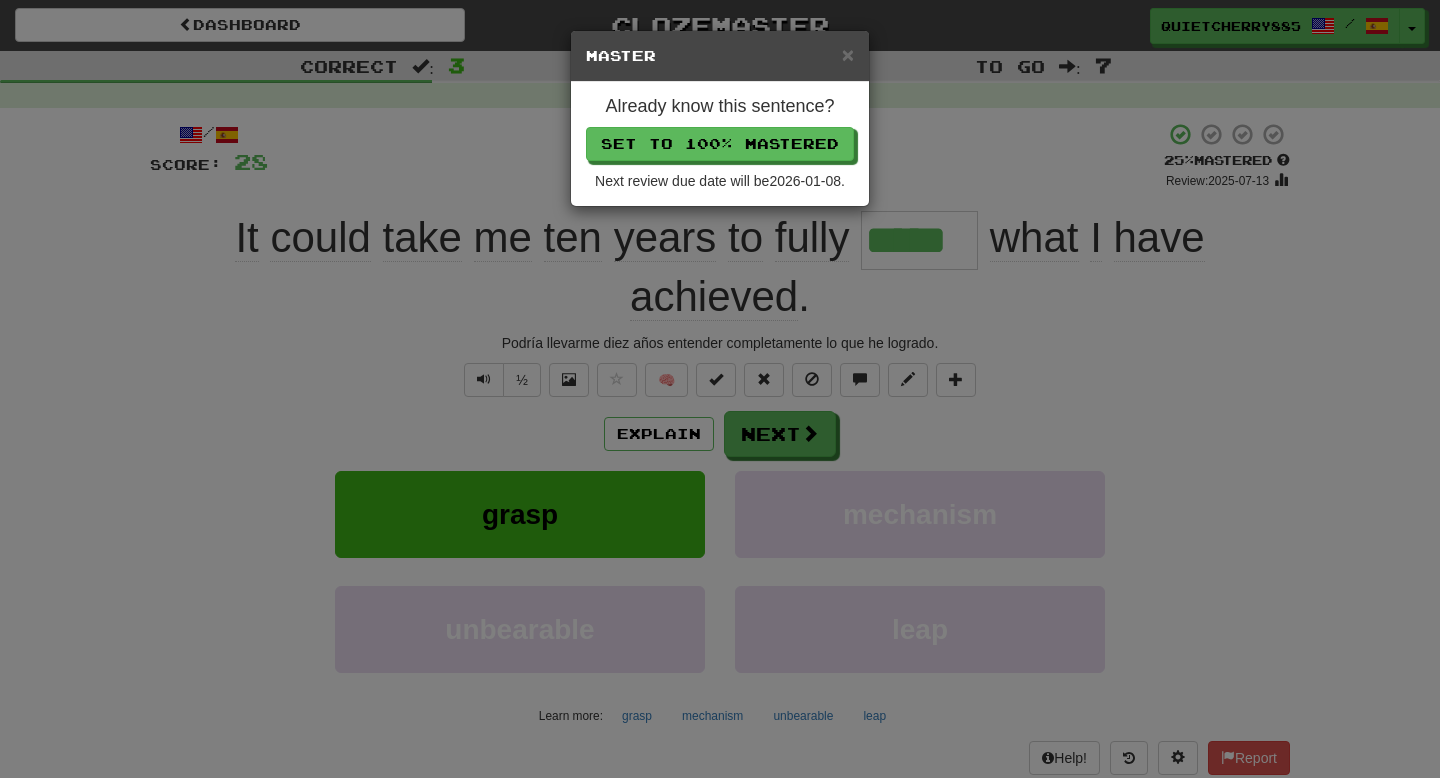 click on "× Master" at bounding box center (720, 56) 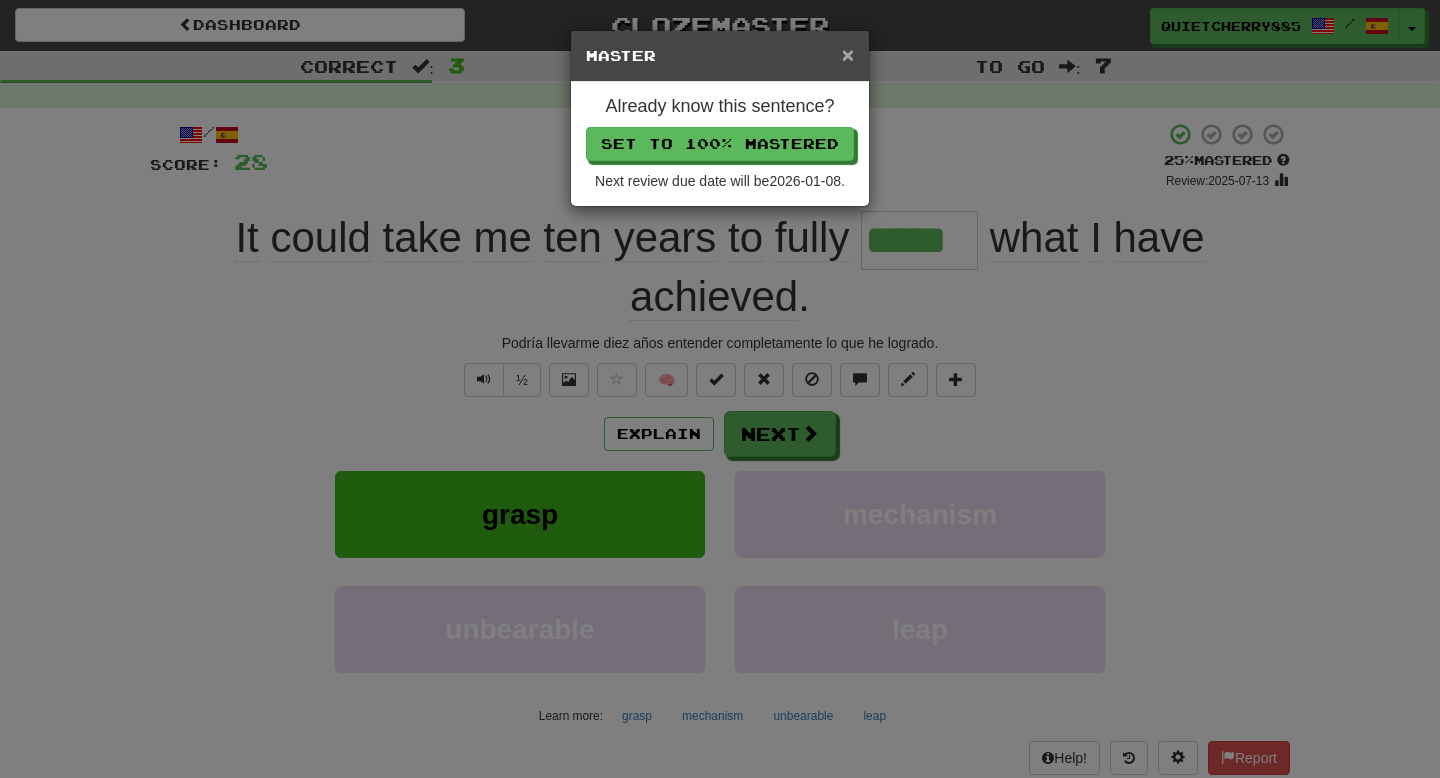 click on "×" at bounding box center [848, 54] 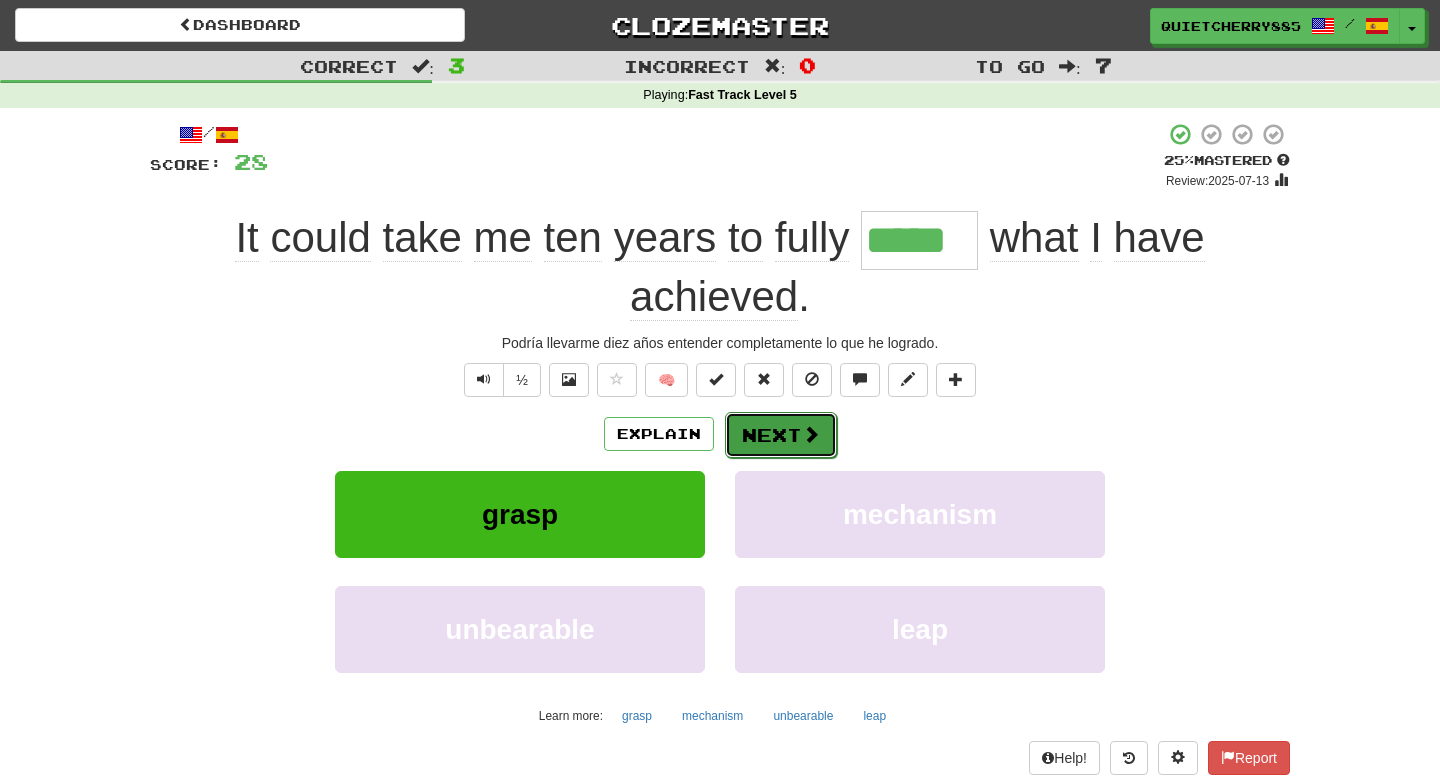 click on "Next" at bounding box center [781, 435] 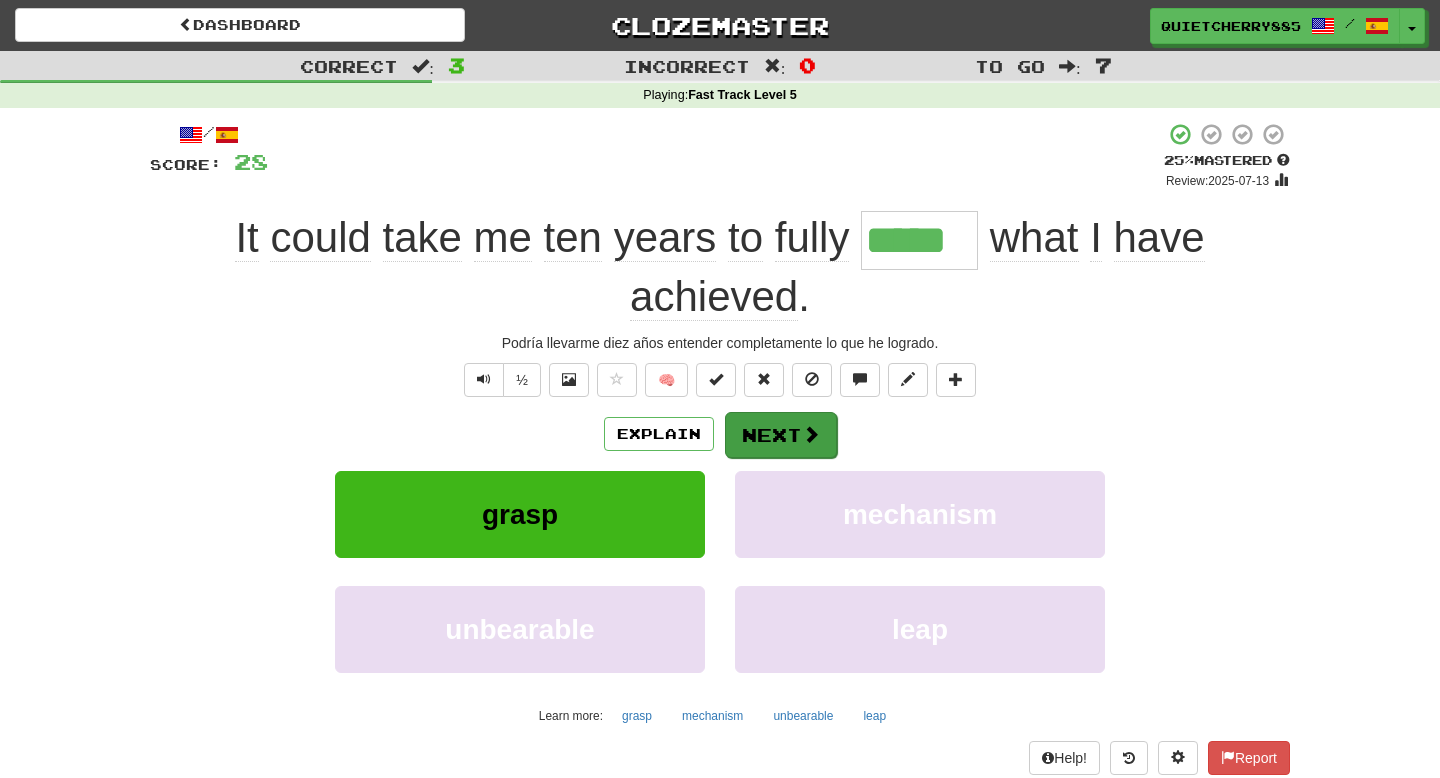 type 